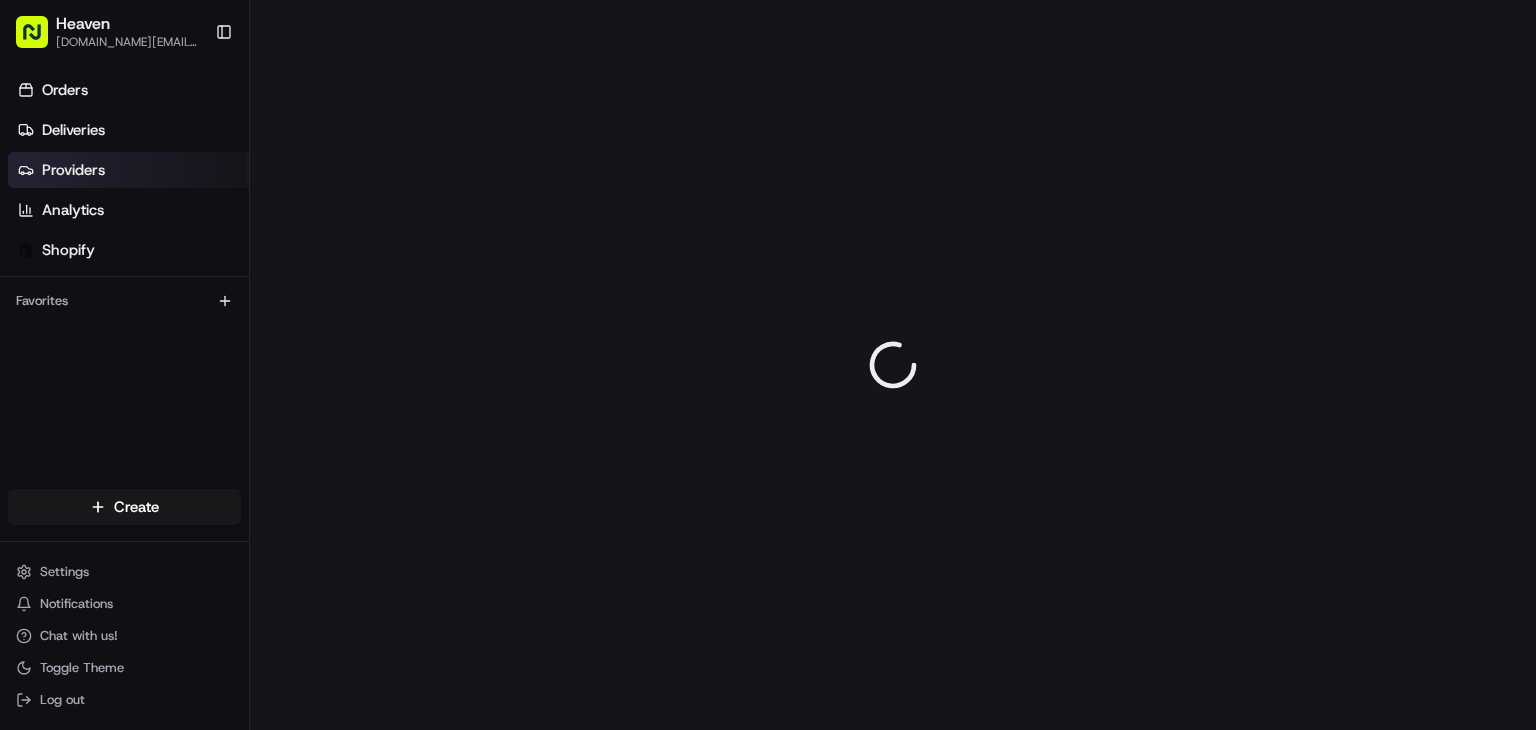 scroll, scrollTop: 0, scrollLeft: 0, axis: both 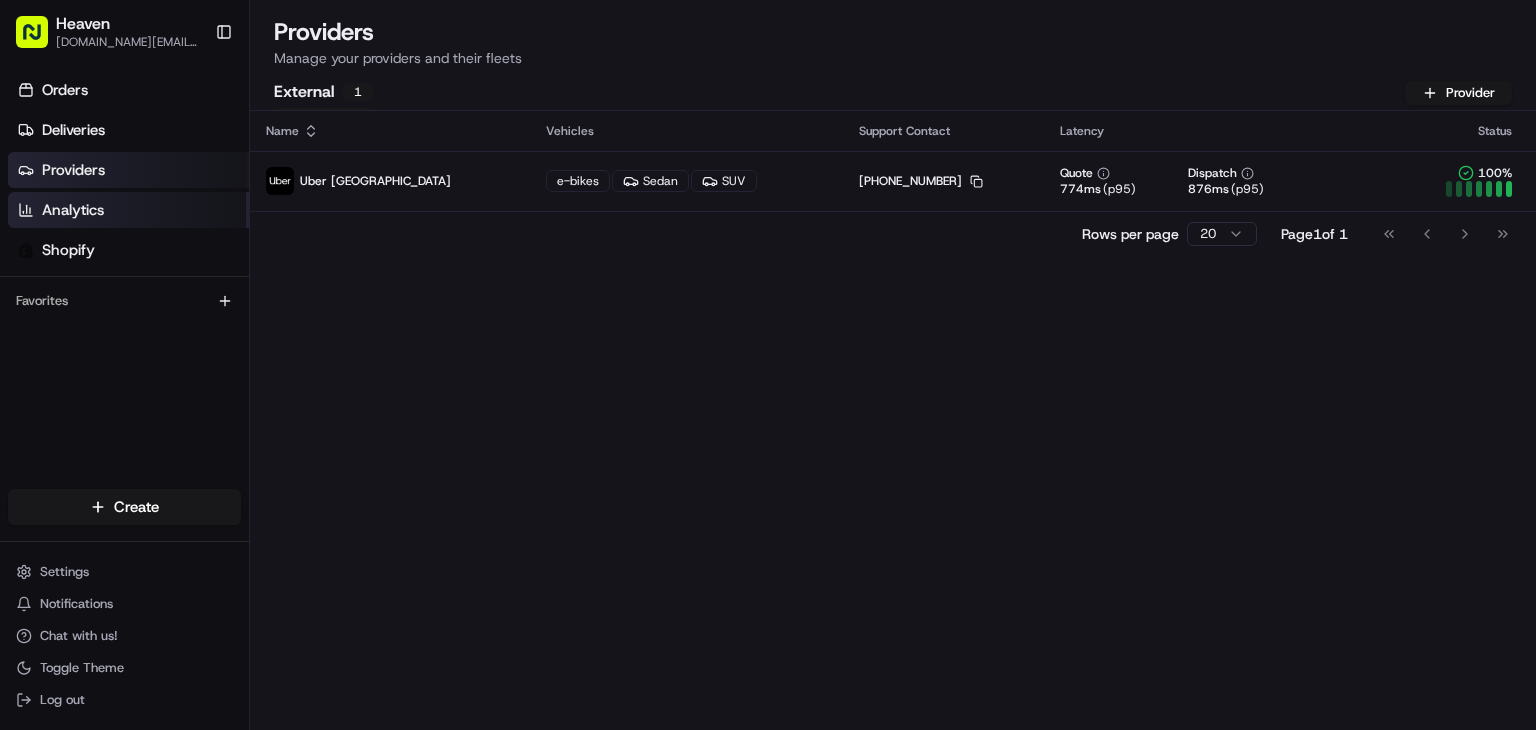 click on "Analytics" at bounding box center [128, 210] 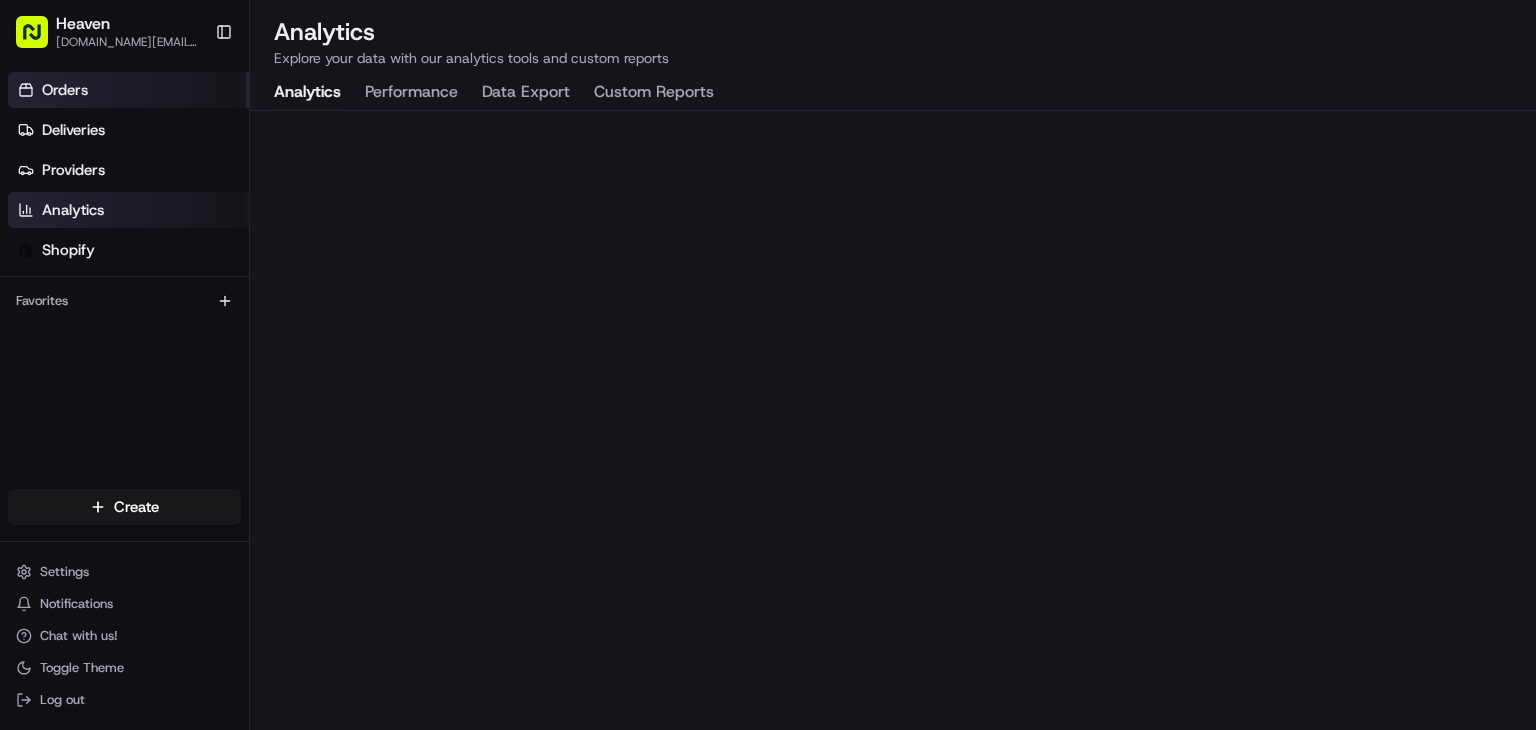 click on "Orders" at bounding box center [128, 90] 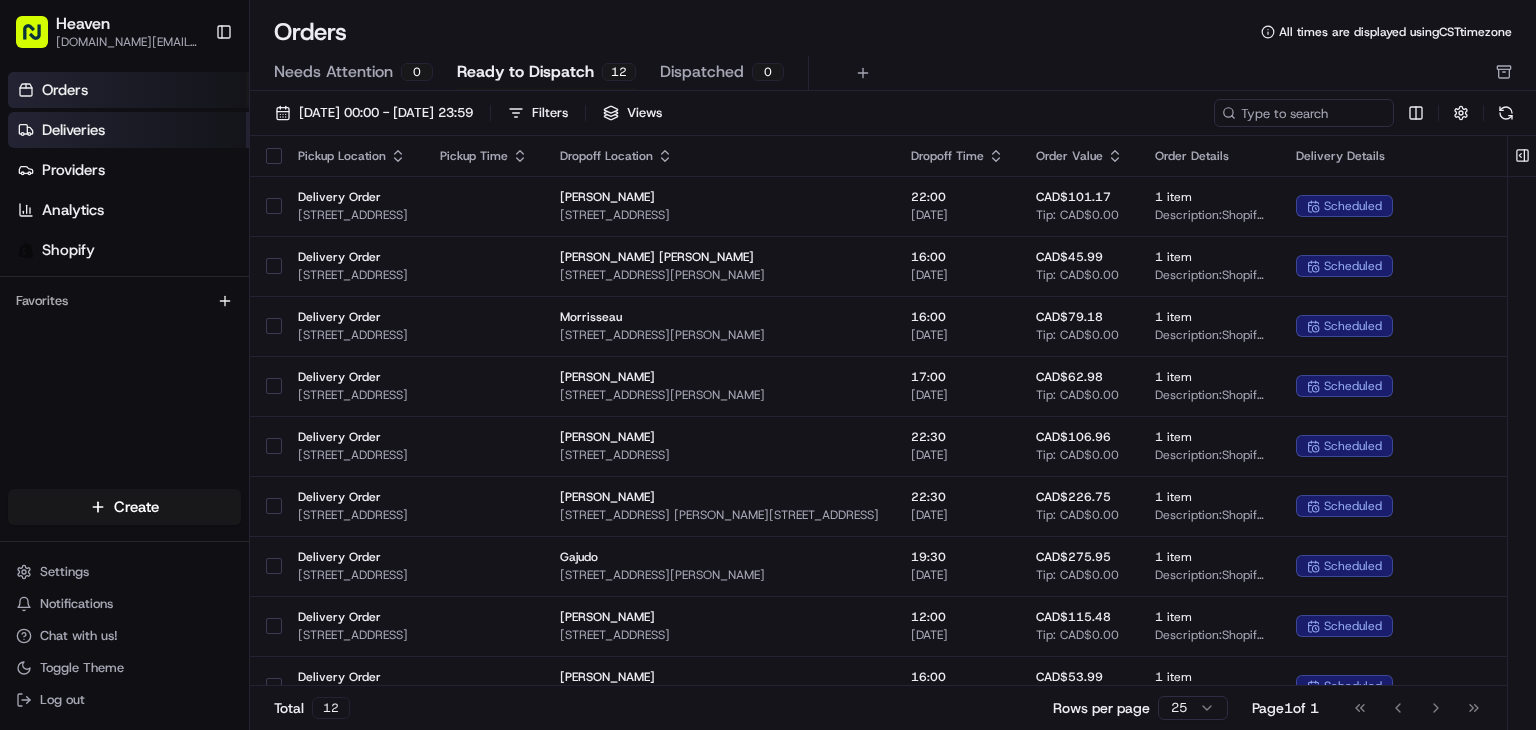 click on "Deliveries" at bounding box center (128, 130) 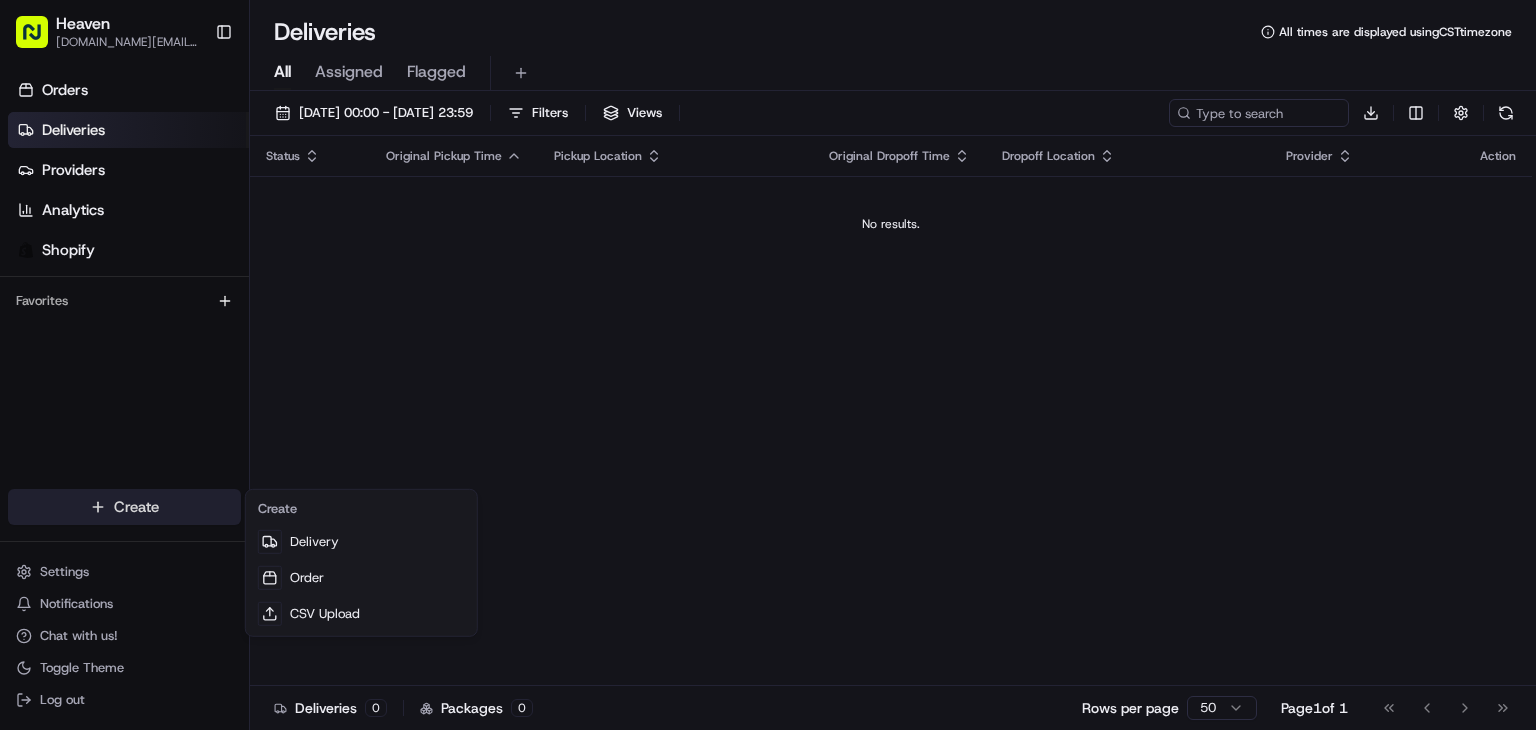 click on "Heaven [DOMAIN_NAME][EMAIL_ADDRESS][DOMAIN_NAME] Toggle Sidebar Orders Deliveries Providers Analytics Shopify Favorites Main Menu Members & Organization Organization Users Roles Preferences Customization Tracking Orchestration Automations Dispatch Strategy Locations Pickup Locations Dropoff Locations Billing Billing Refund Requests Integrations Notification Triggers Webhooks API Keys Request Logs Create Settings Notifications Chat with us! Toggle Theme Log out Deliveries All times are displayed using  CST  timezone All Assigned Flagged [DATE] 00:00 - [DATE] 23:59 Filters Views Download Status Original Pickup Time Pickup Location Original Dropoff Time Dropoff Location Provider Action No results. Deliveries 0 Packages 0 Rows per page 50 Page  1  of   1 Go to first page Go to previous page Go to next page Go to last page
Create Delivery Order CSV Upload" at bounding box center (768, 365) 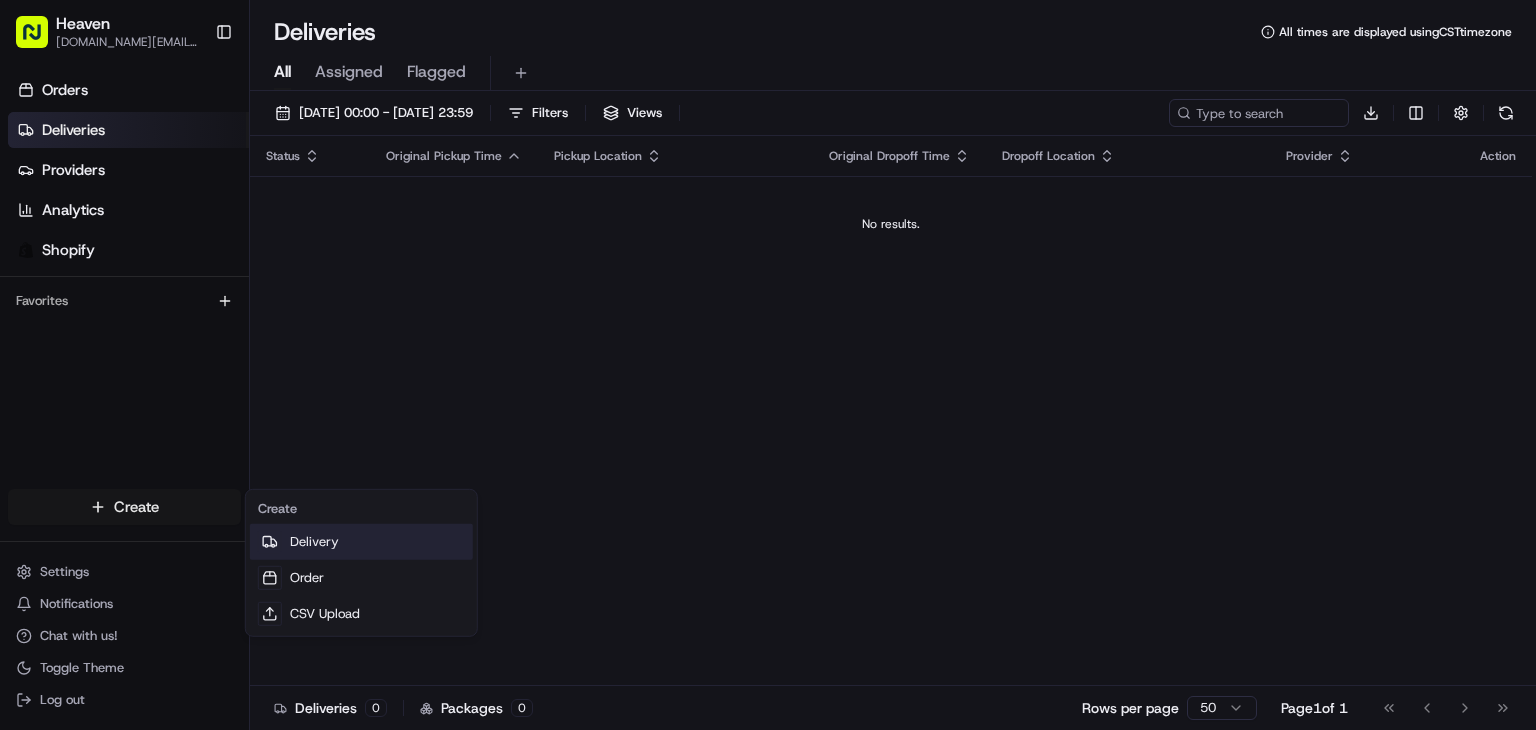 click on "Delivery" at bounding box center (361, 542) 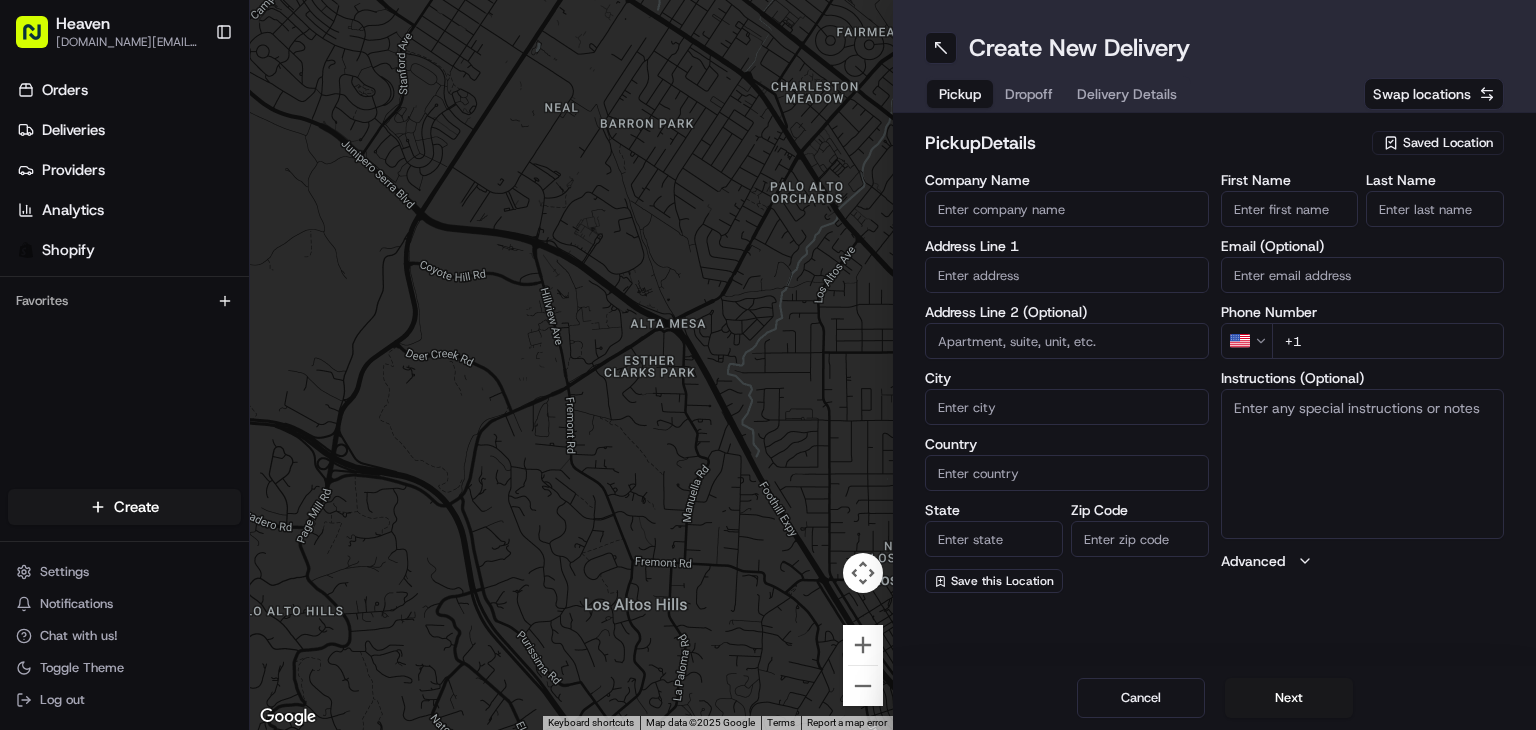 click on "Saved Location" at bounding box center [1448, 143] 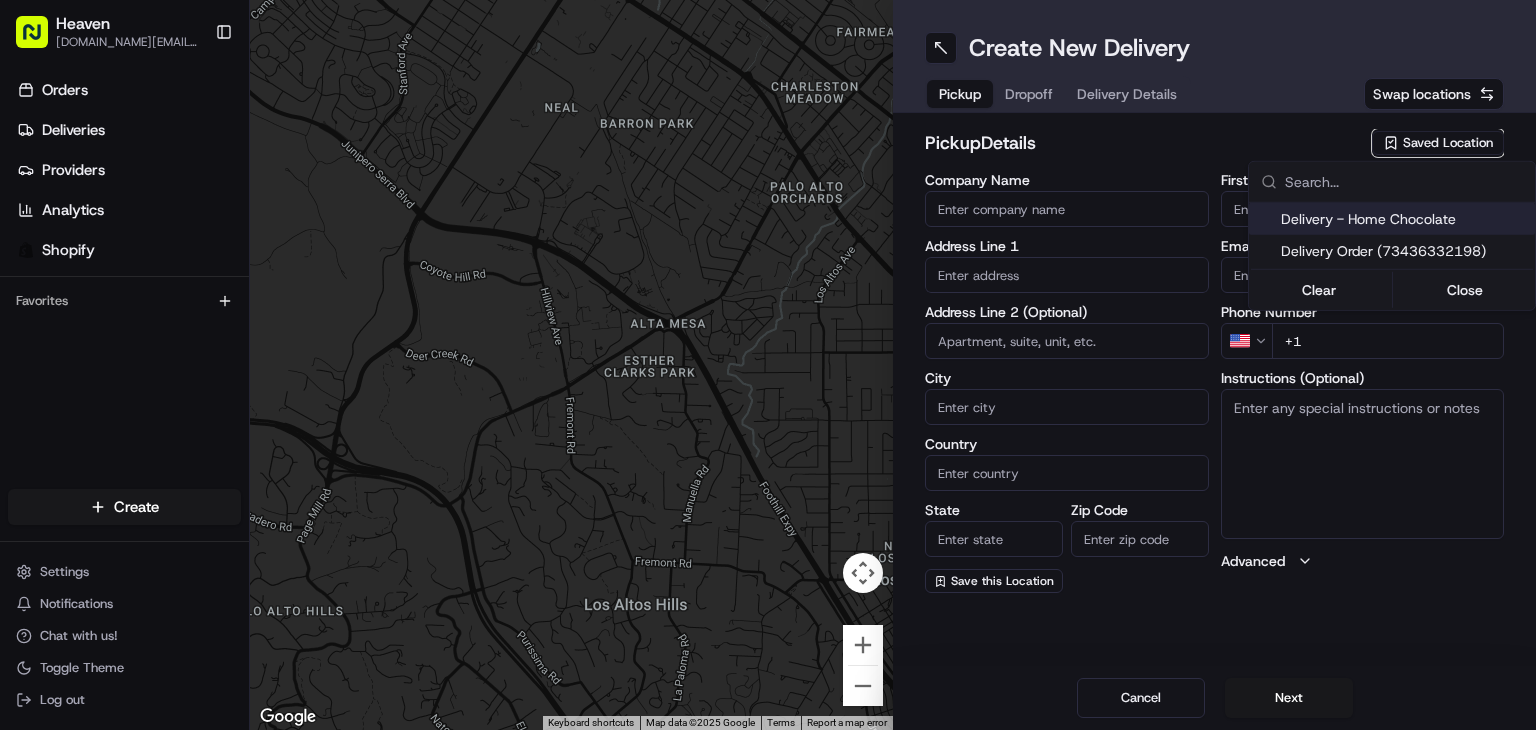 click on "Delivery - Home Chocolate" at bounding box center (1404, 219) 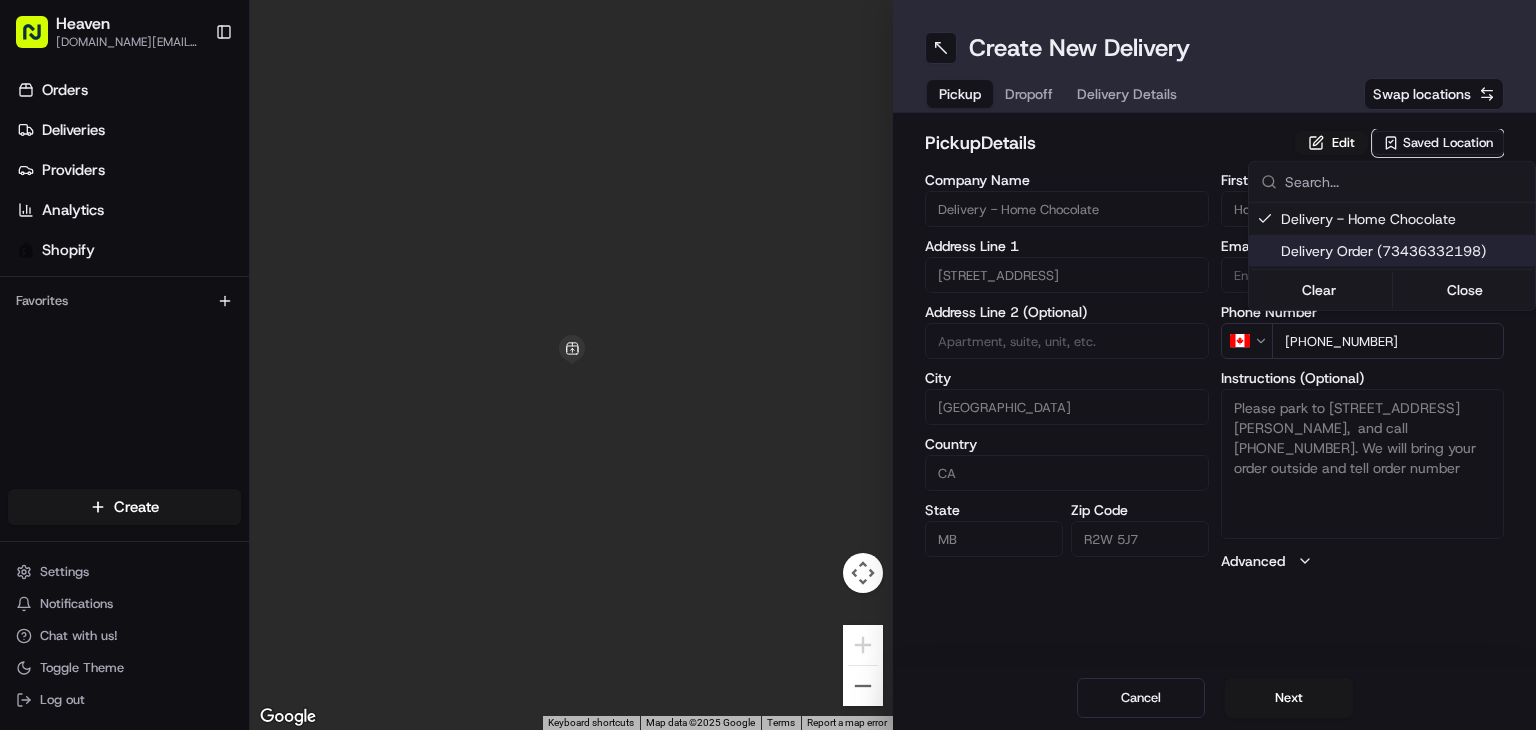 click on "Heaven [DOMAIN_NAME][EMAIL_ADDRESS][DOMAIN_NAME] Toggle Sidebar Orders Deliveries Providers Analytics Shopify Favorites Main Menu Members & Organization Organization Users Roles Preferences Customization Tracking Orchestration Automations Dispatch Strategy Locations Pickup Locations Dropoff Locations Billing Billing Refund Requests Integrations Notification Triggers Webhooks API Keys Request Logs Create Settings Notifications Chat with us! Toggle Theme Log out ← Move left → Move right ↑ Move up ↓ Move down + Zoom in - Zoom out Home Jump left by 75% End Jump right by 75% Page Up Jump up by 75% Page Down Jump down by 75% To navigate, press the arrow keys. Keyboard shortcuts Map Data Map data ©2025 Google Map data ©2025 Google 1 m  Click to toggle between metric and imperial units Terms Report a map error Create New Delivery Pickup Dropoff Delivery Details Swap locations pickup  Details  Edit Saved Location Company Name Delivery - Home Chocolate Address Line [STREET_ADDRESS]" at bounding box center (768, 365) 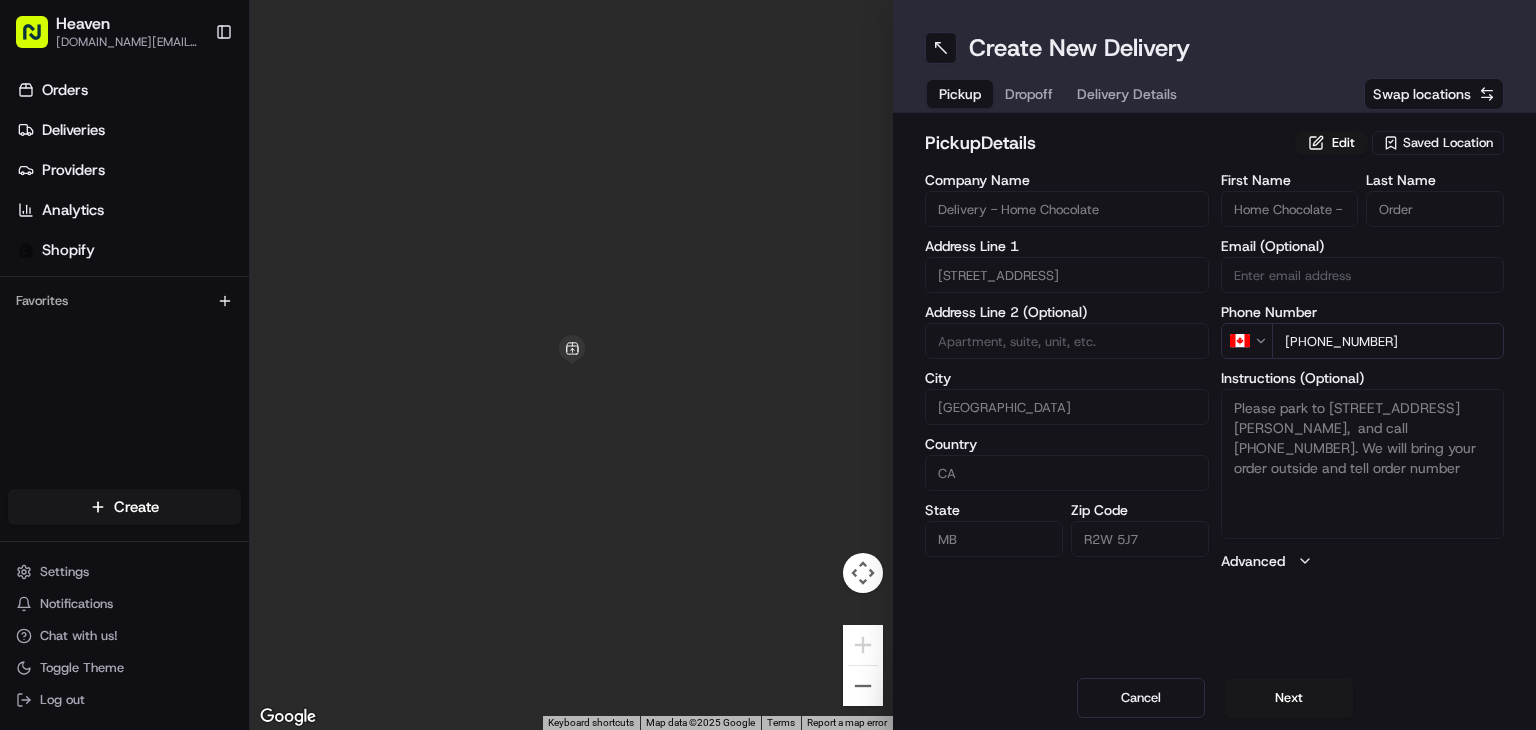 click on "Next" at bounding box center [1289, 698] 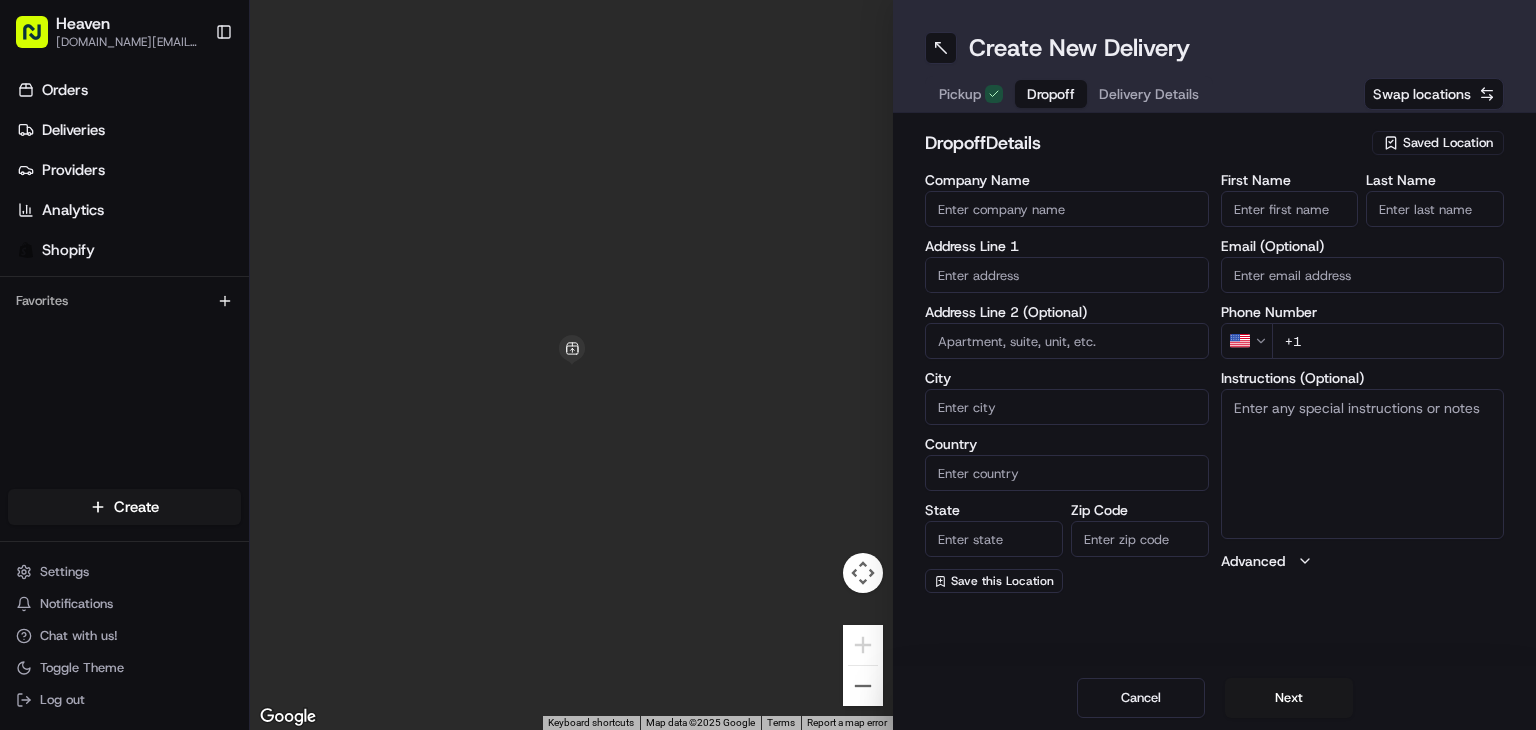 click on "First Name" at bounding box center (1290, 209) 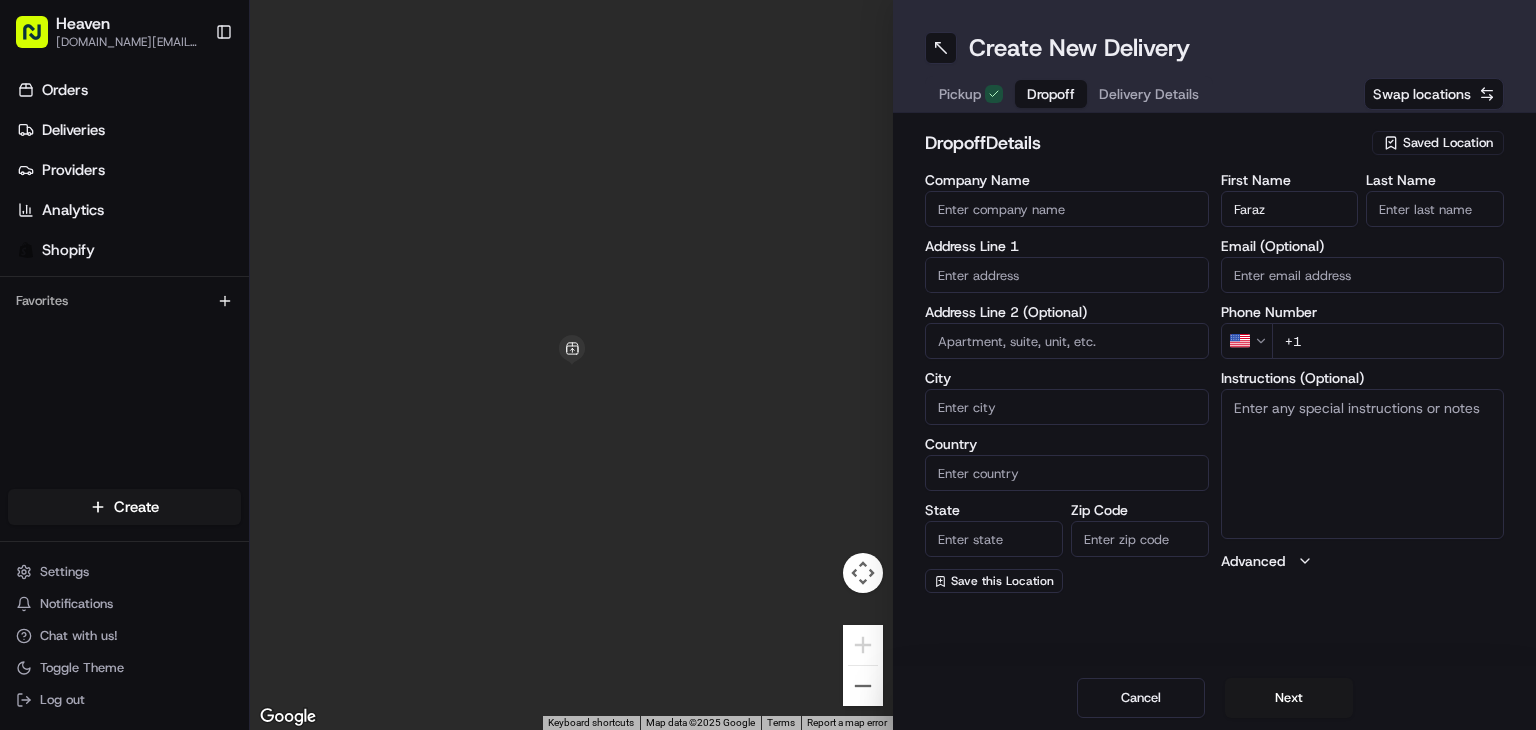 type on "Faraz" 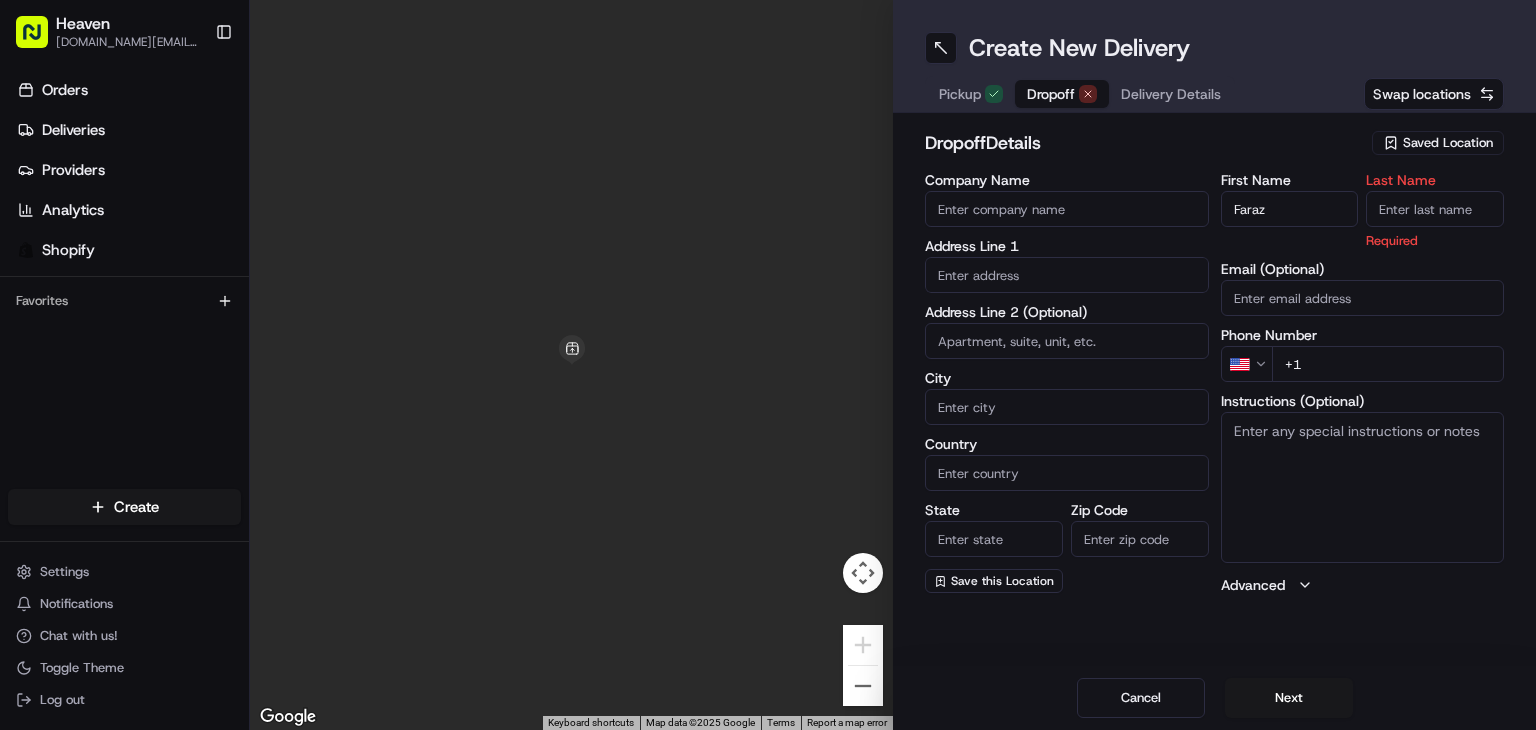 click on "Last Name" at bounding box center (1435, 209) 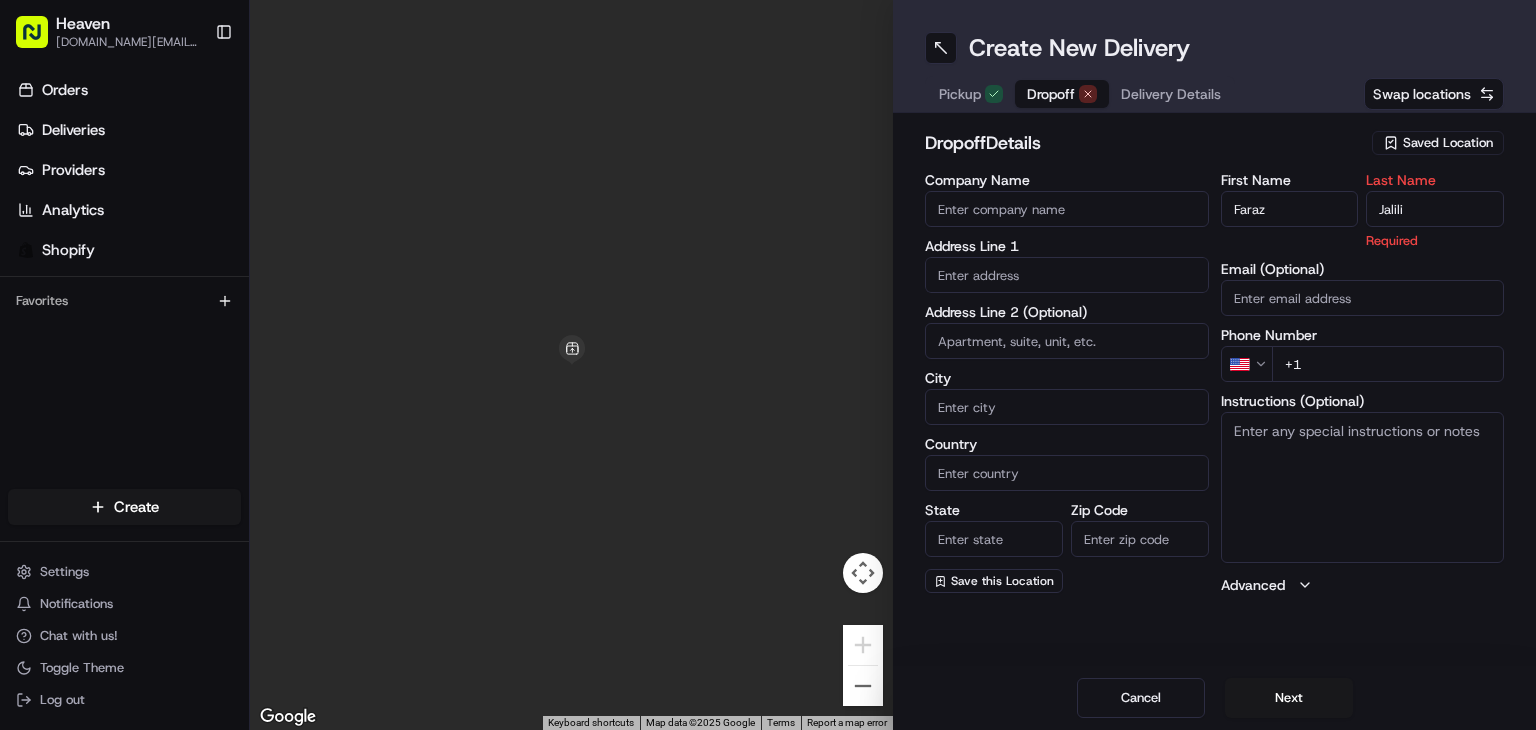 type on "Jalili" 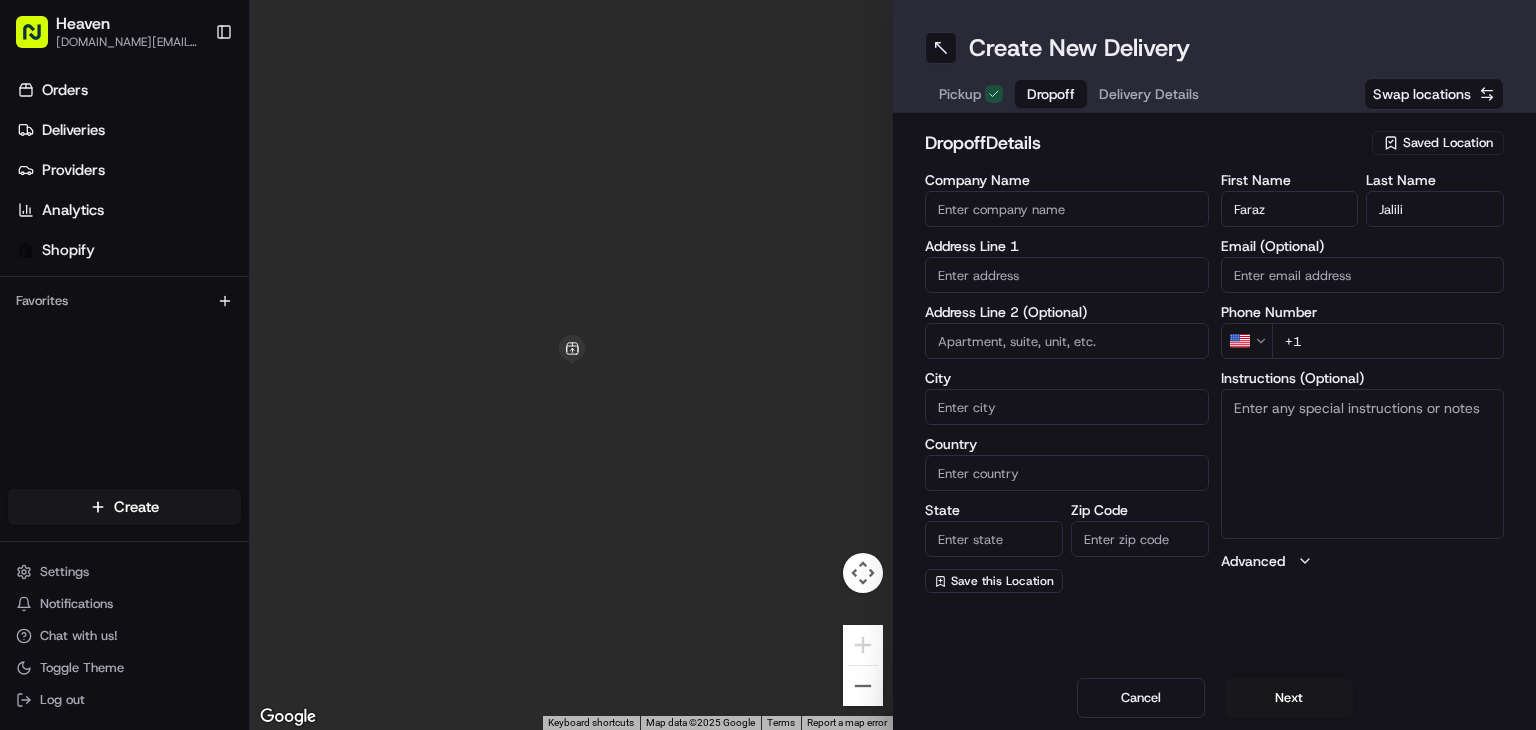 click on "Email (Optional)" at bounding box center (1363, 275) 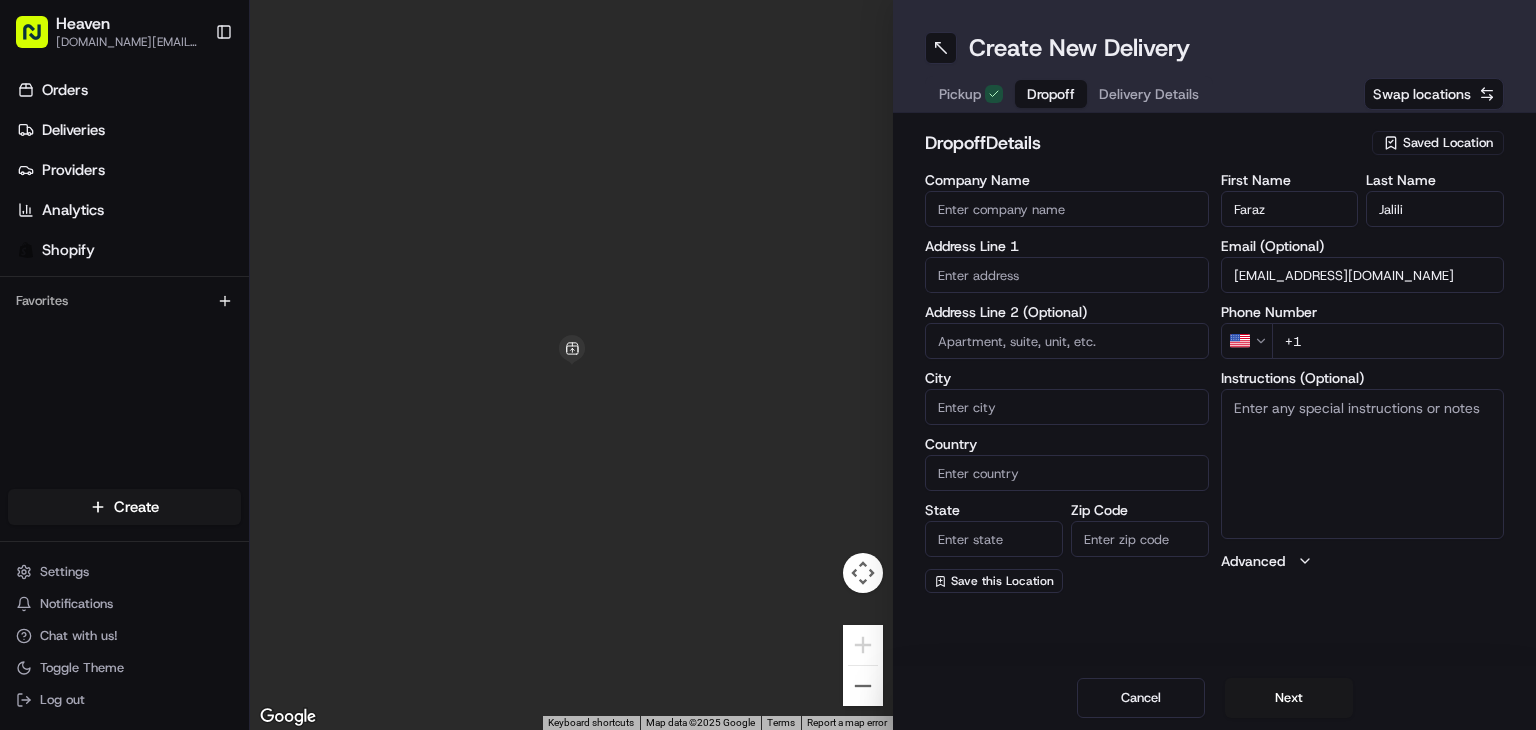 type on "[EMAIL_ADDRESS][DOMAIN_NAME]" 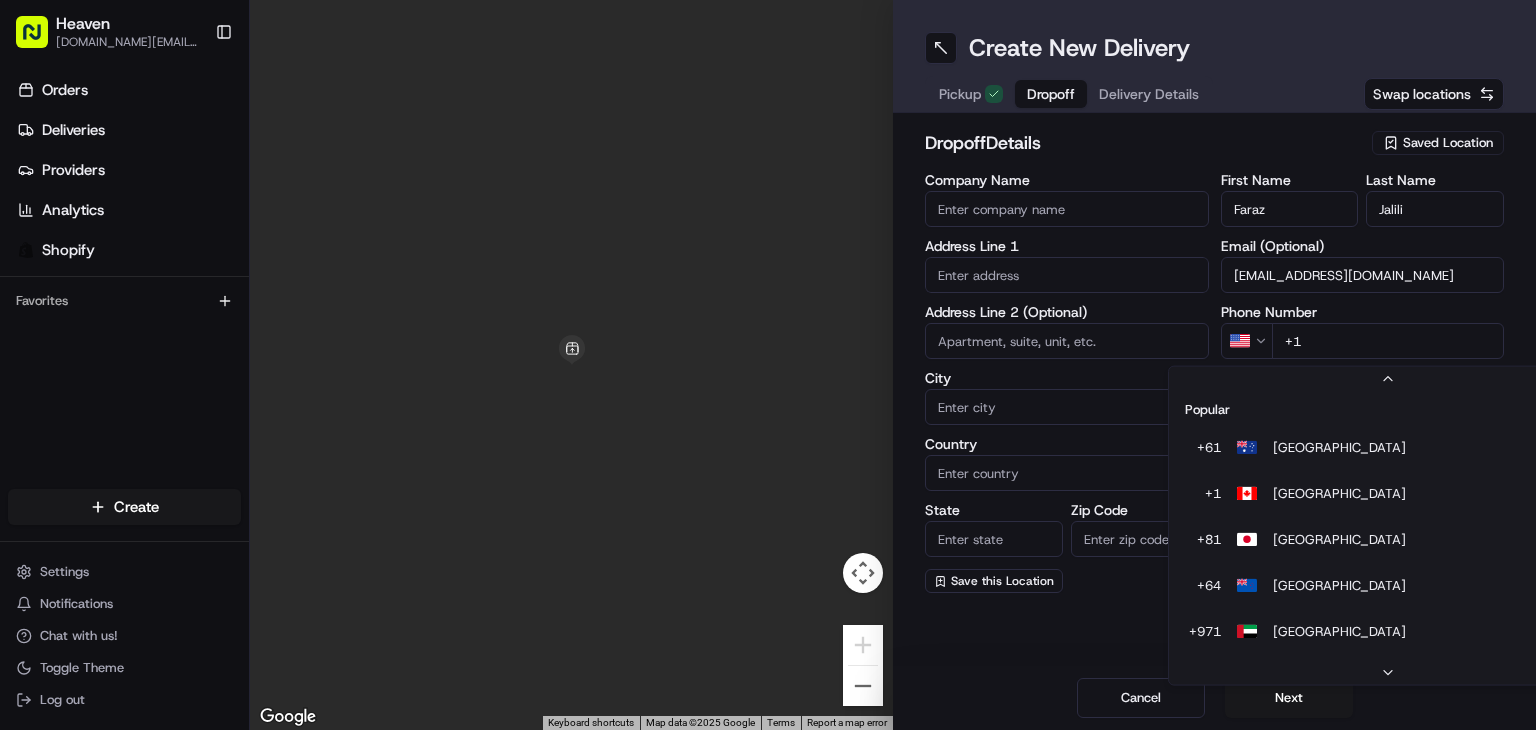 scroll, scrollTop: 85, scrollLeft: 0, axis: vertical 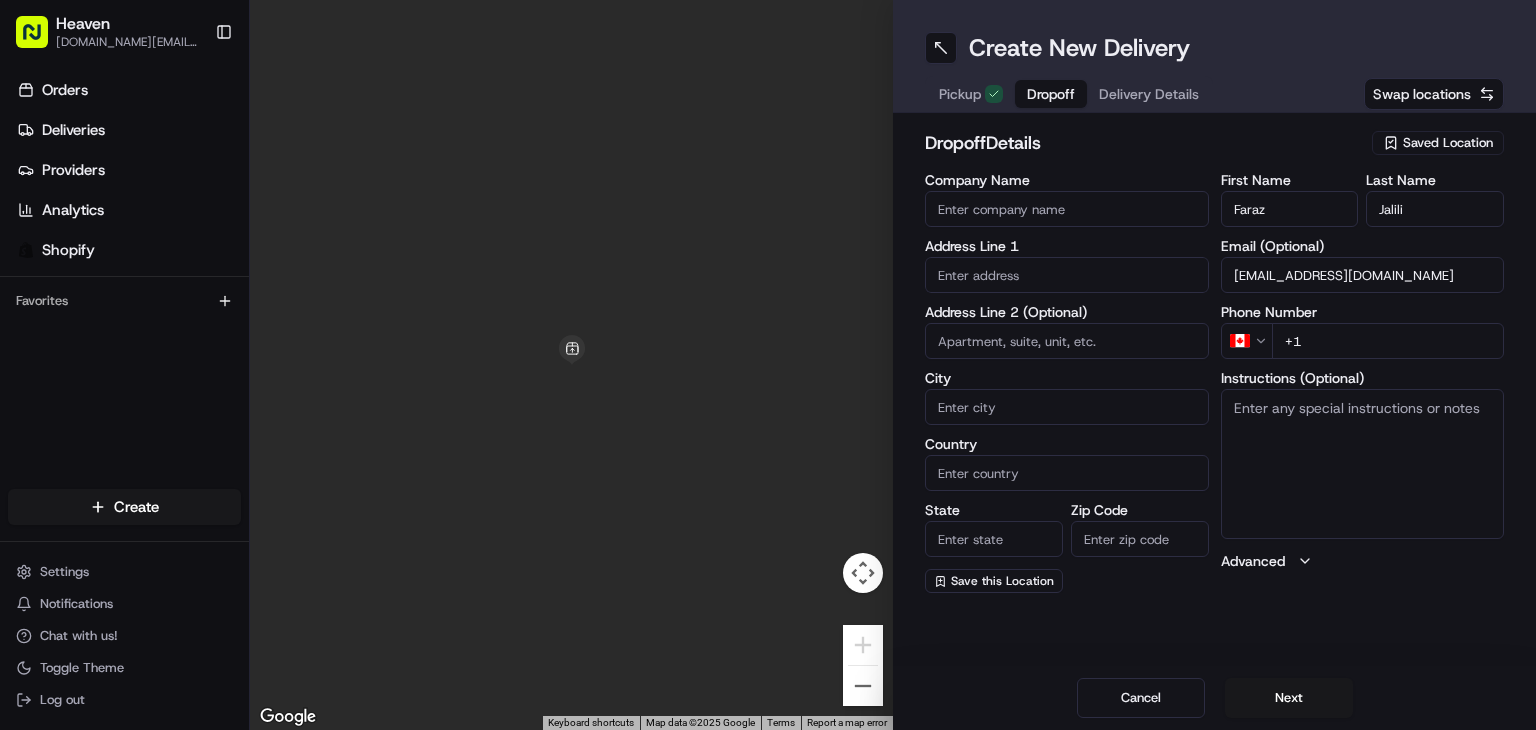 click on "+1" at bounding box center [1388, 341] 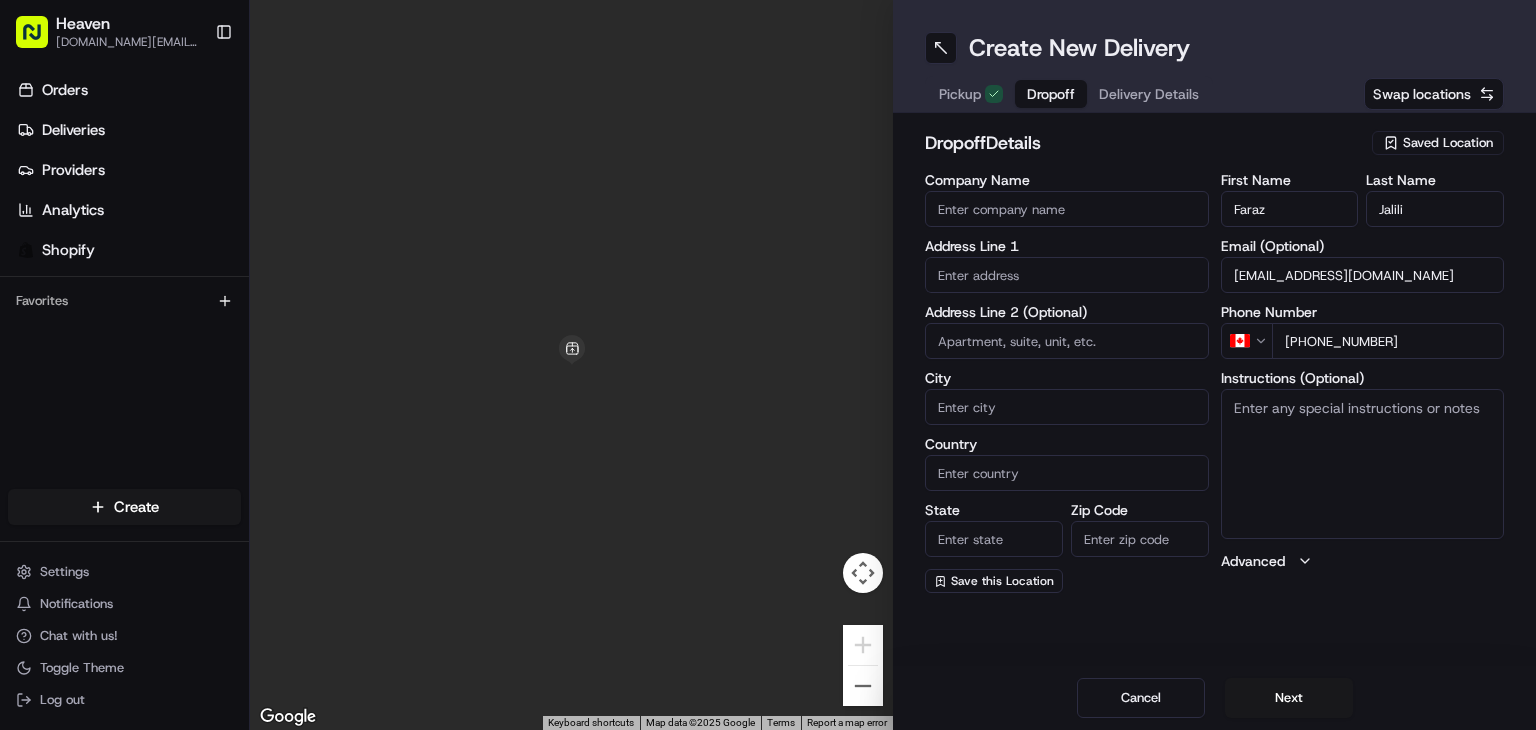 type on "[PHONE_NUMBER]" 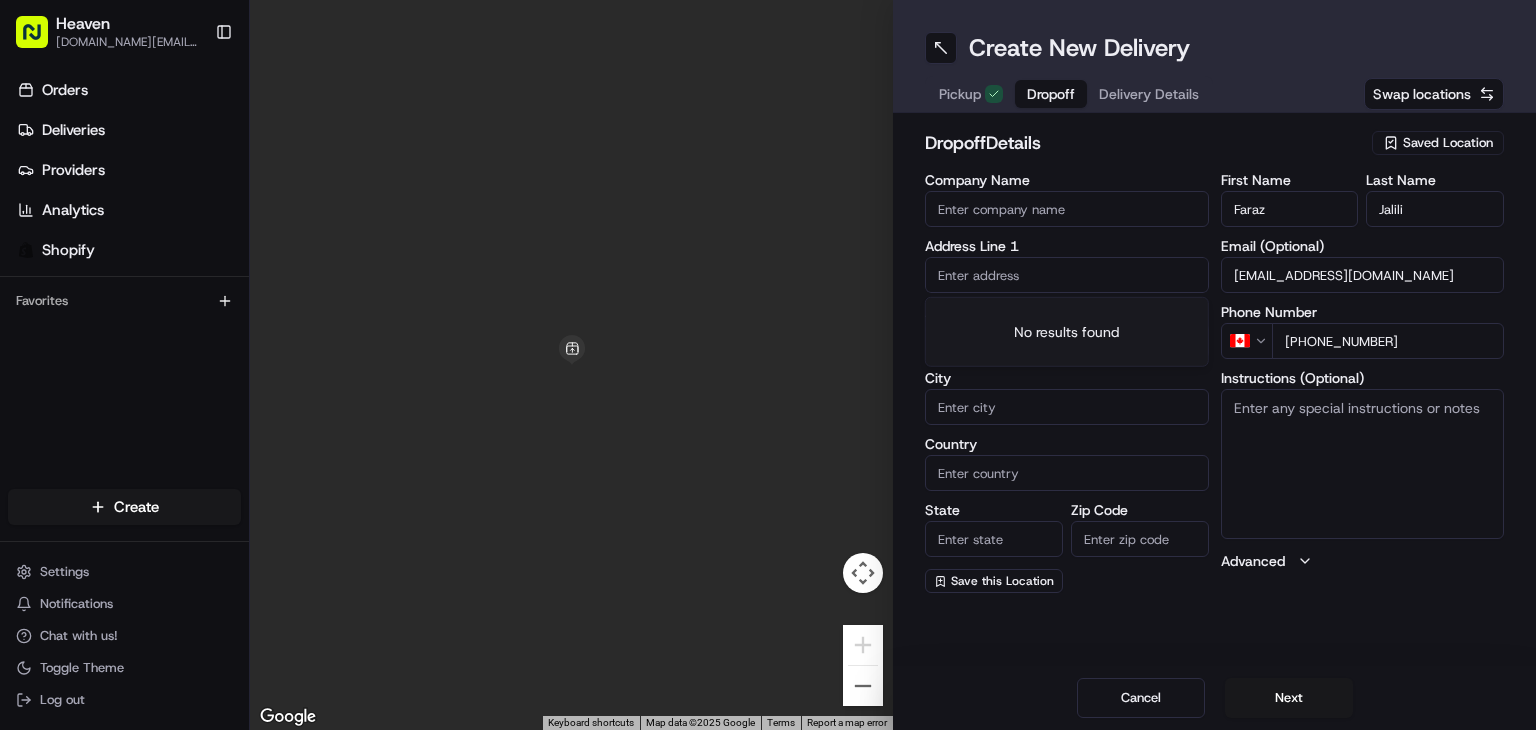 paste on "483 Dominion St" 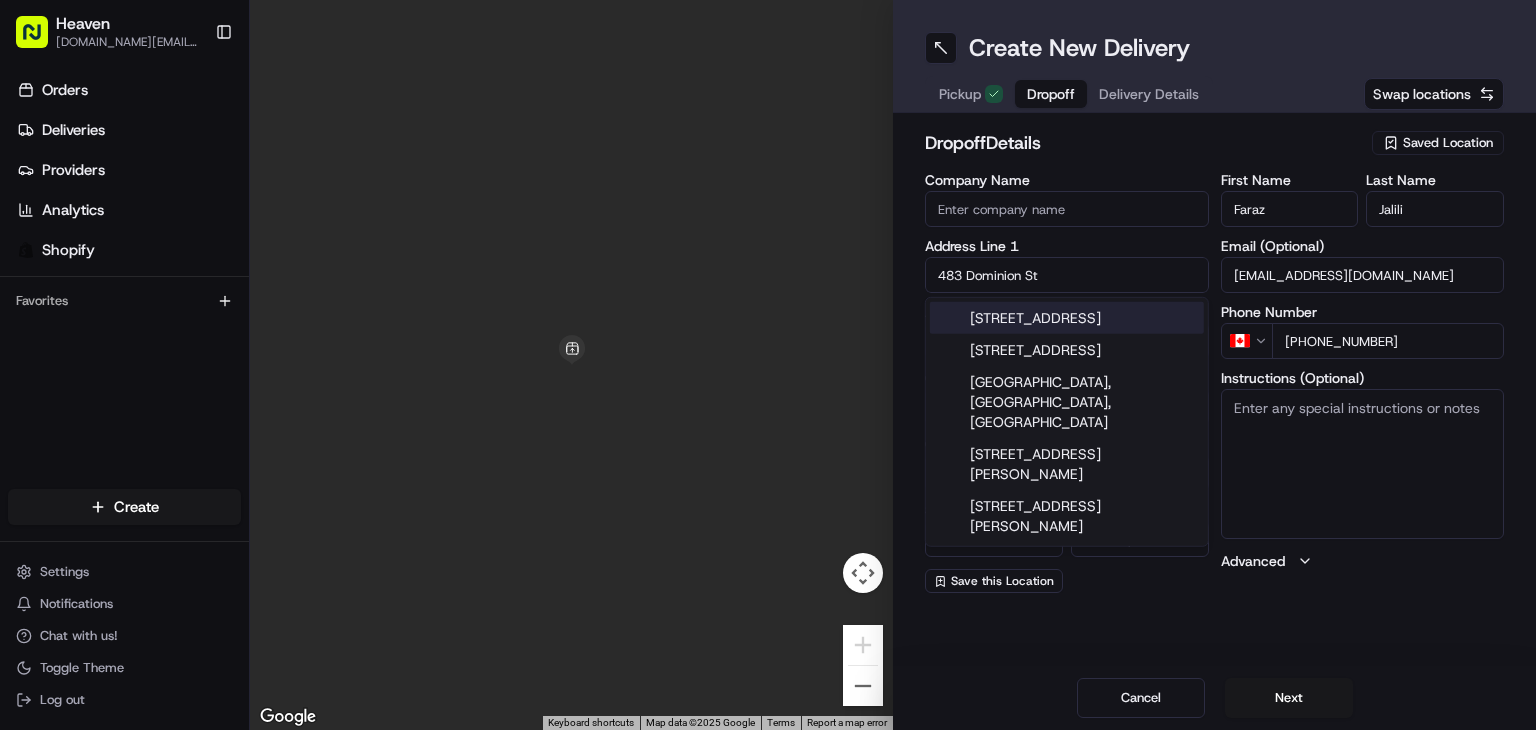 click on "[STREET_ADDRESS]" at bounding box center (1067, 318) 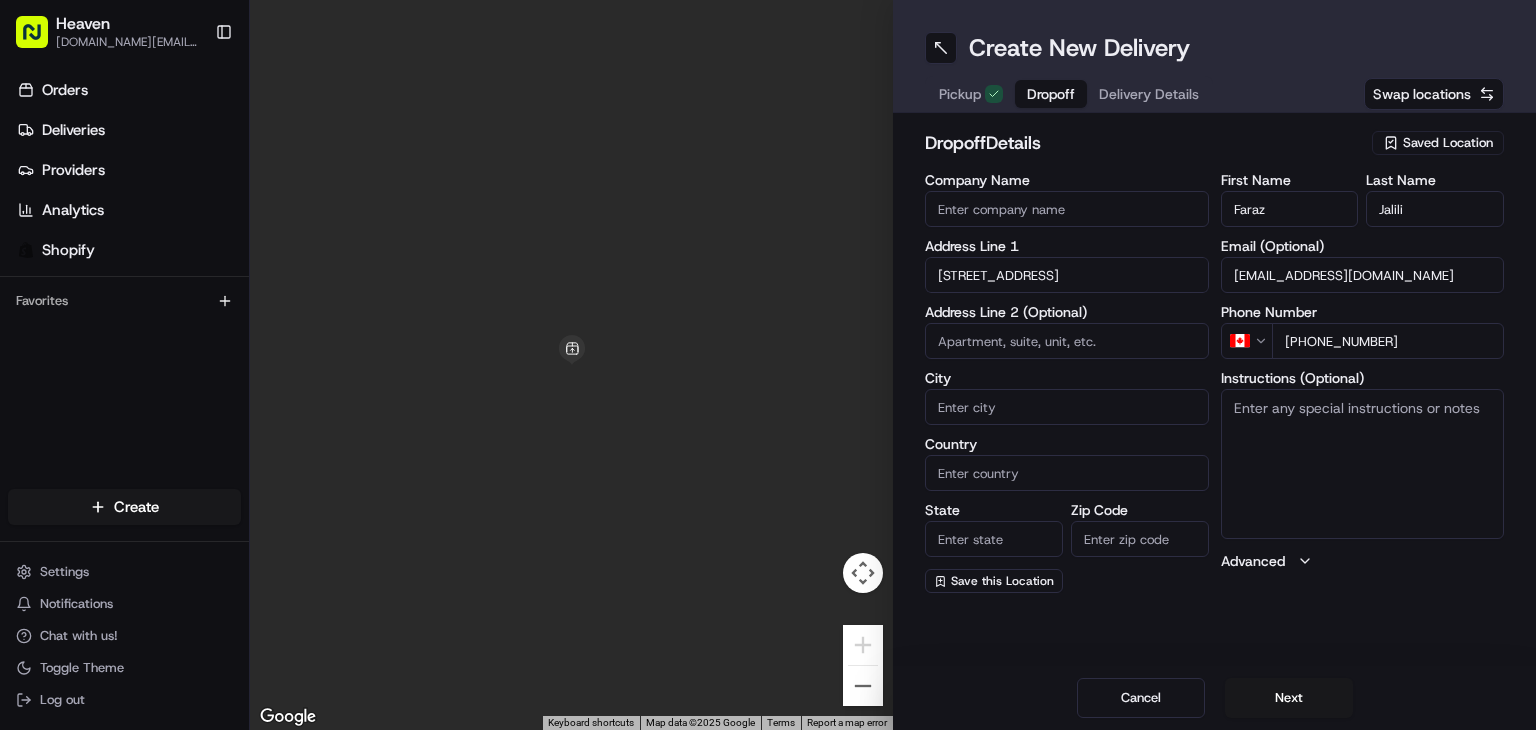 type on "[STREET_ADDRESS]" 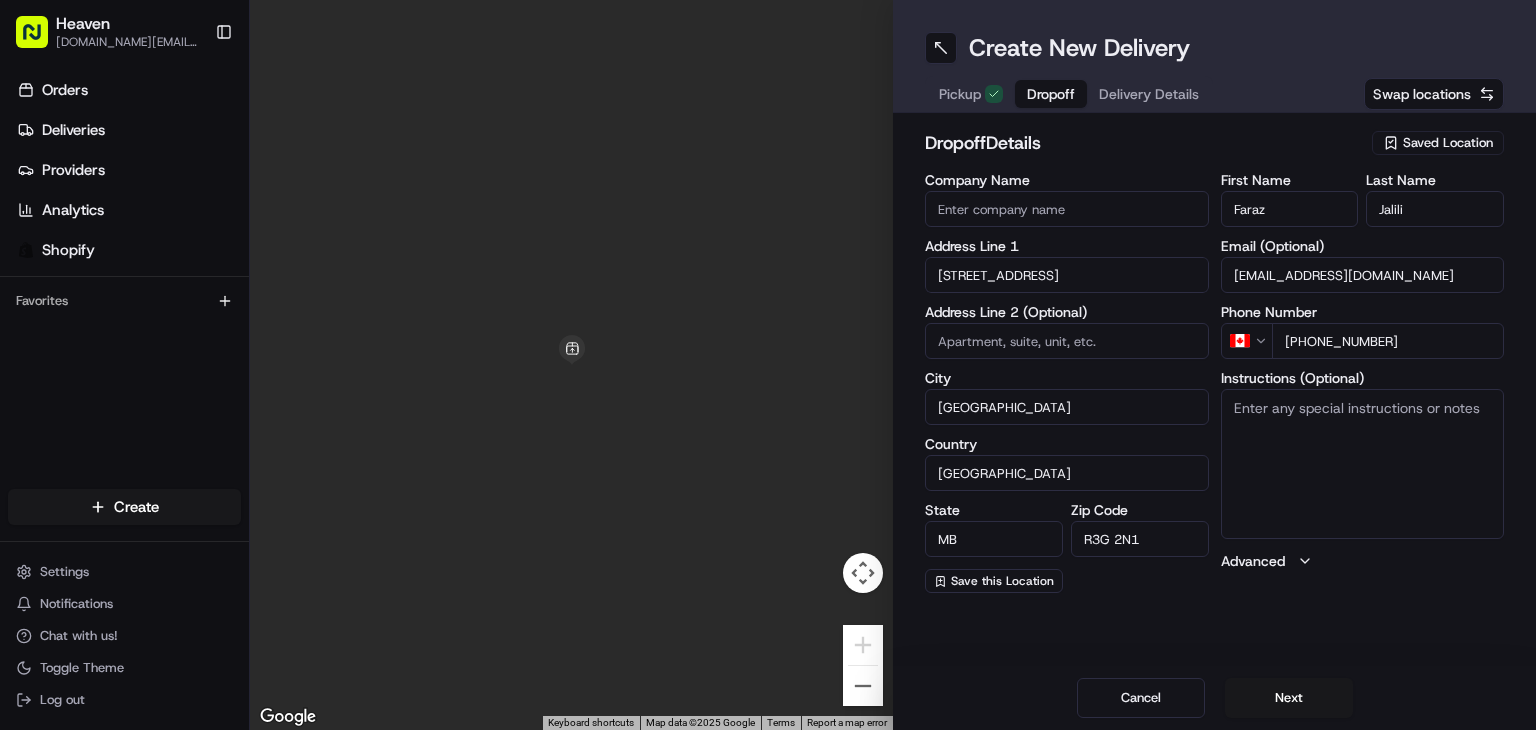 type on "[STREET_ADDRESS]" 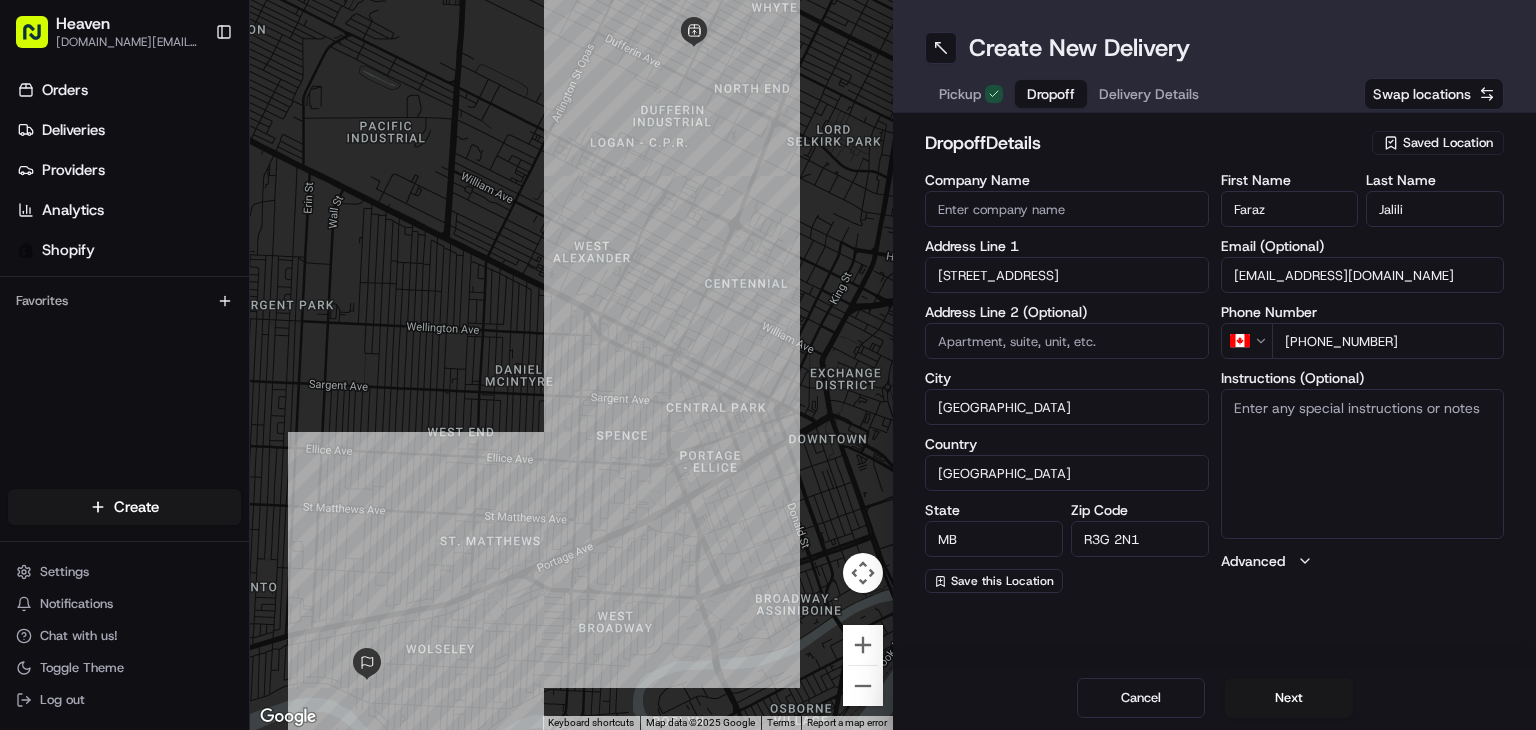 click at bounding box center [1067, 341] 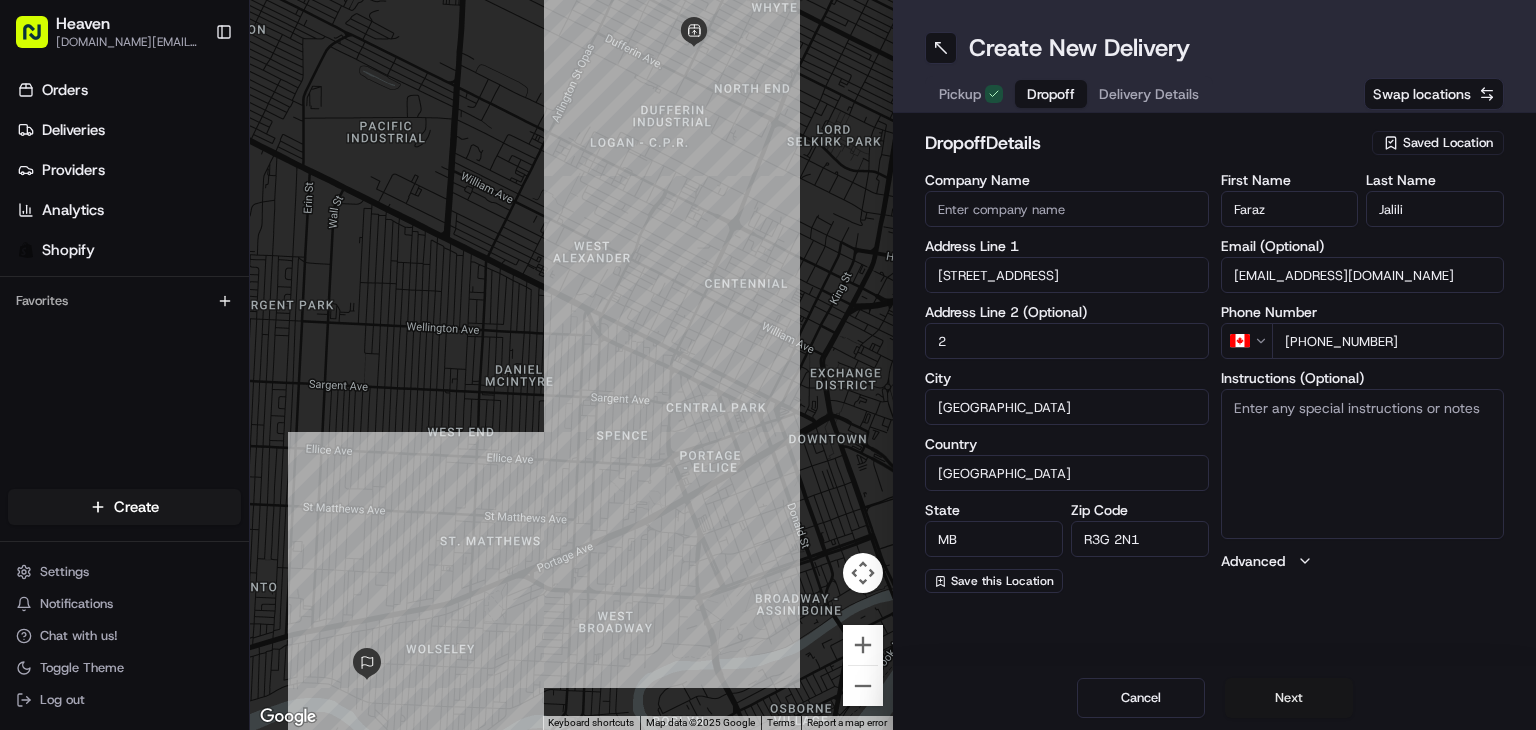 click on "Next" at bounding box center [1289, 698] 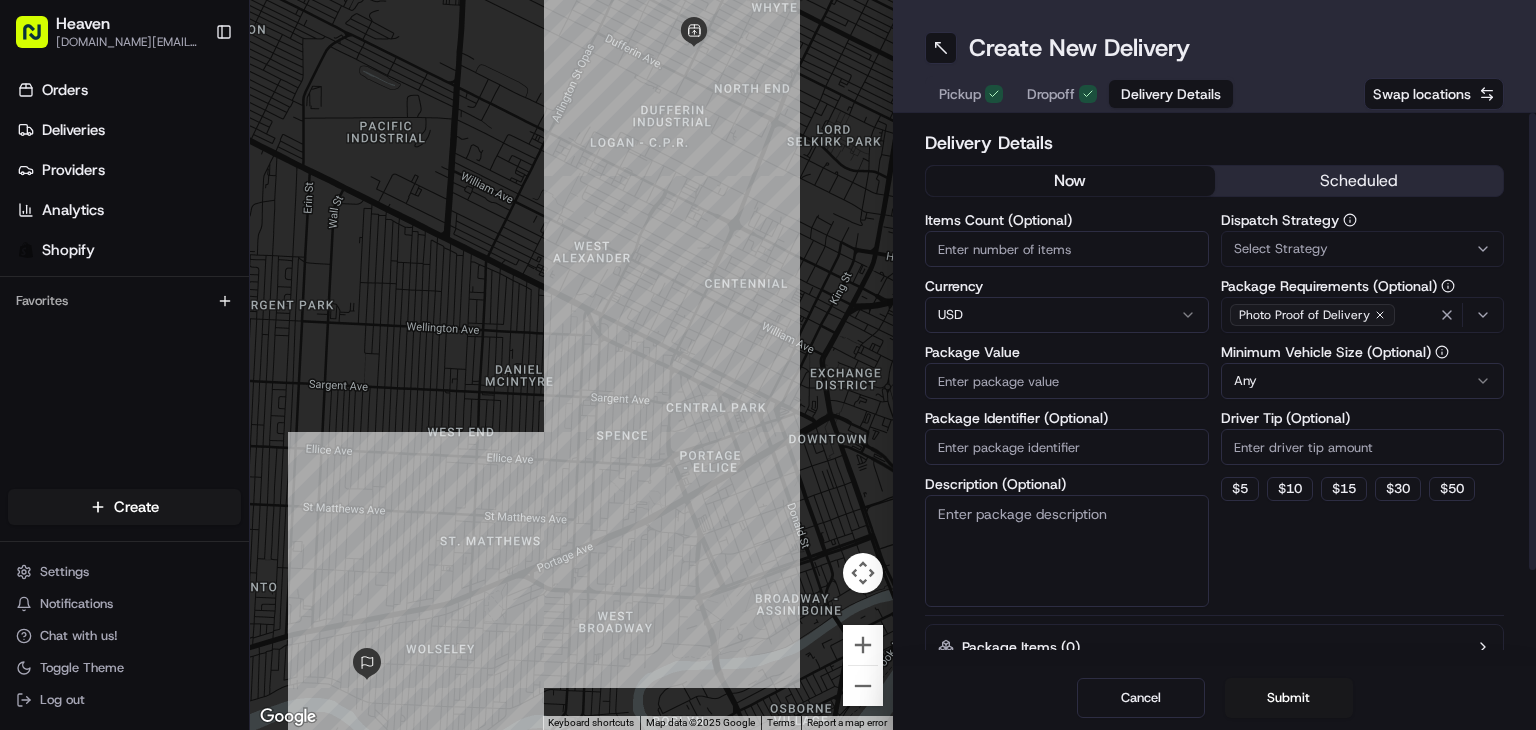 click on "Items Count (Optional)" at bounding box center [1067, 249] 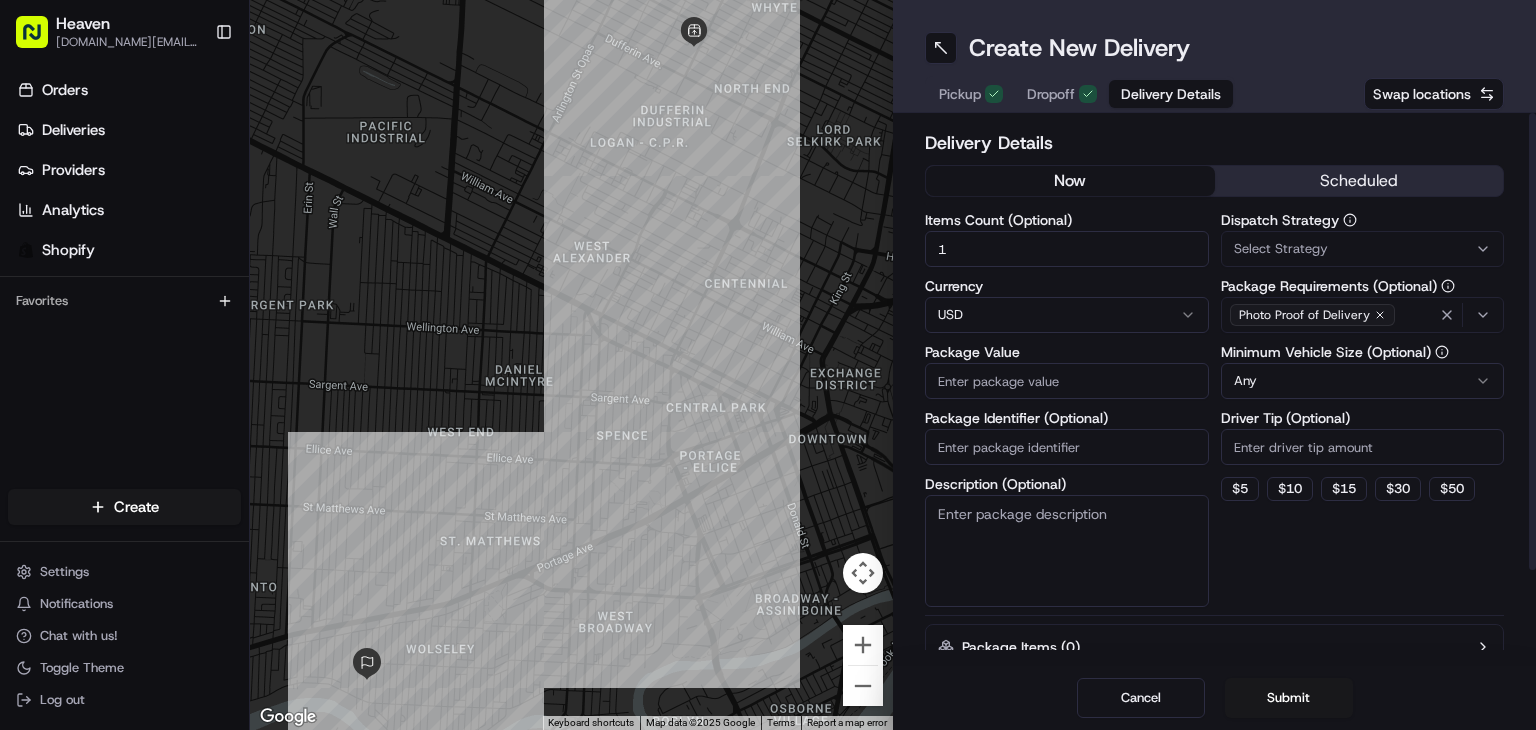 type on "1" 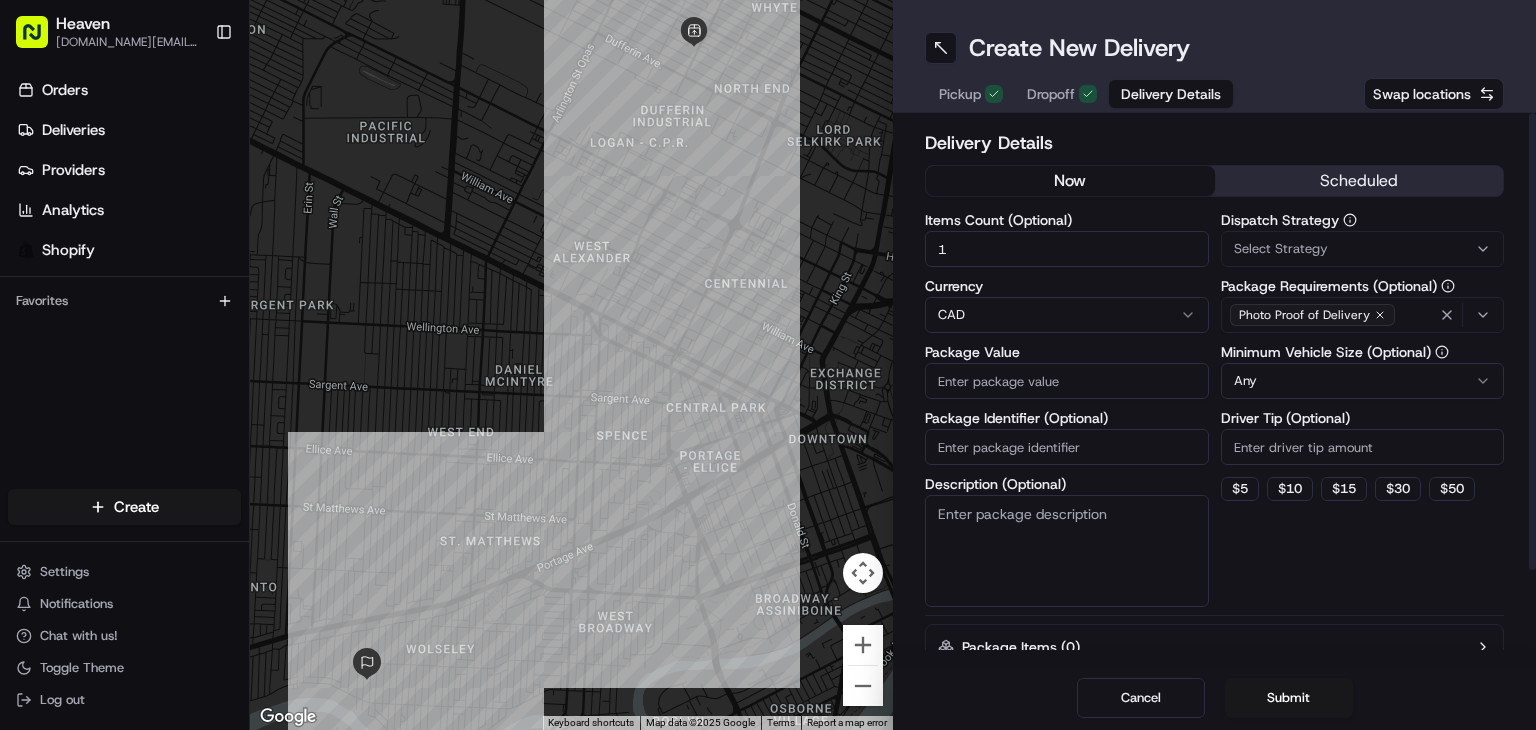 click on "Package Value" at bounding box center (1067, 381) 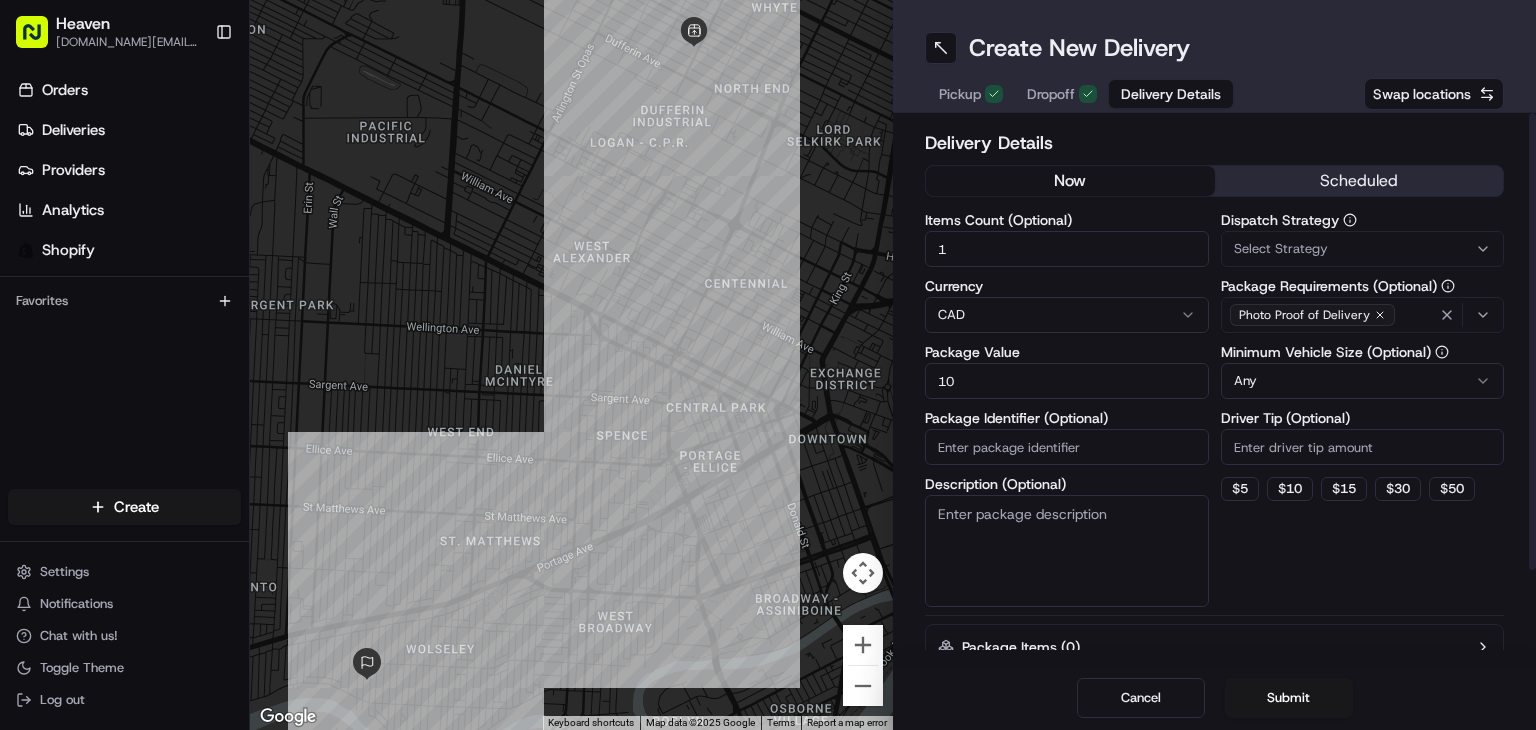 type on "108" 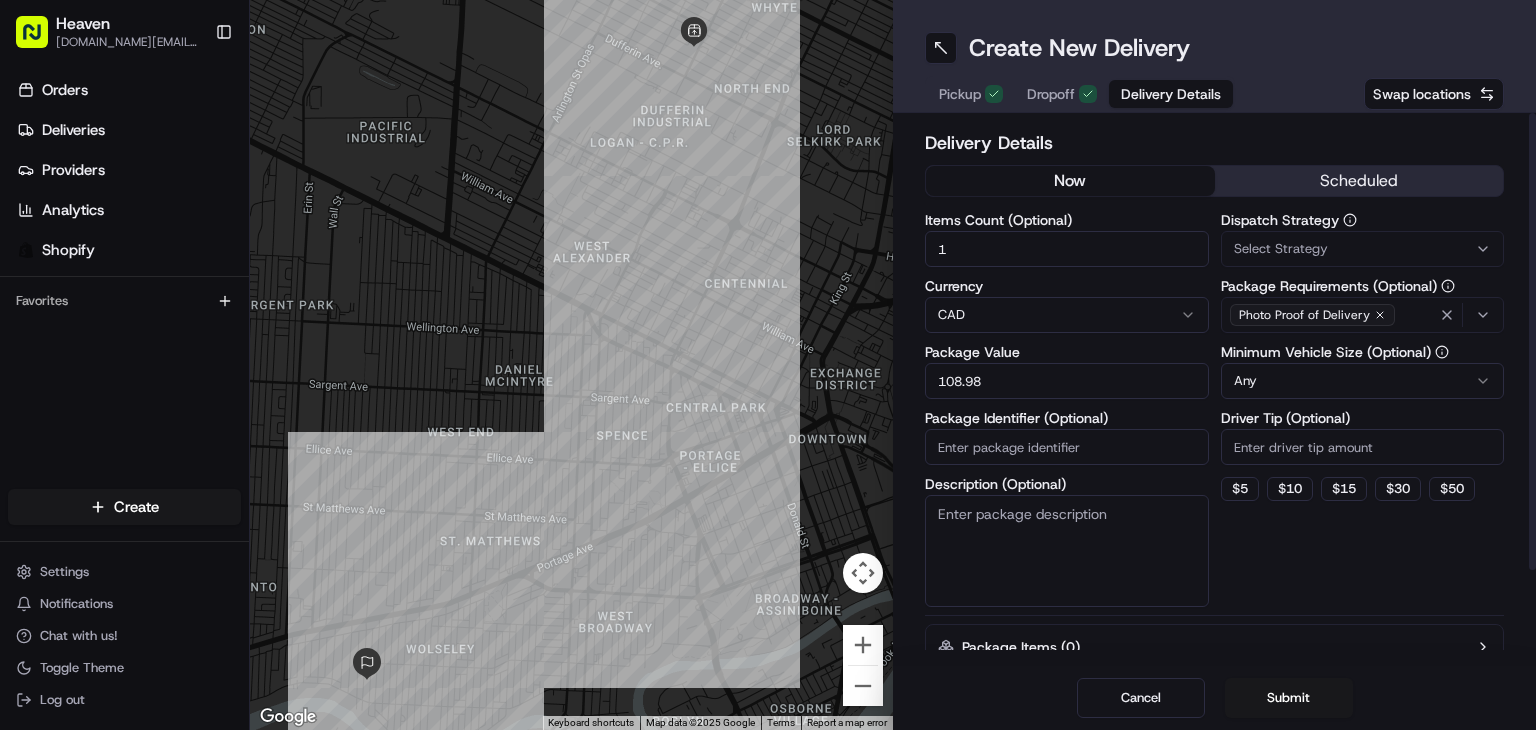 type on "108.98" 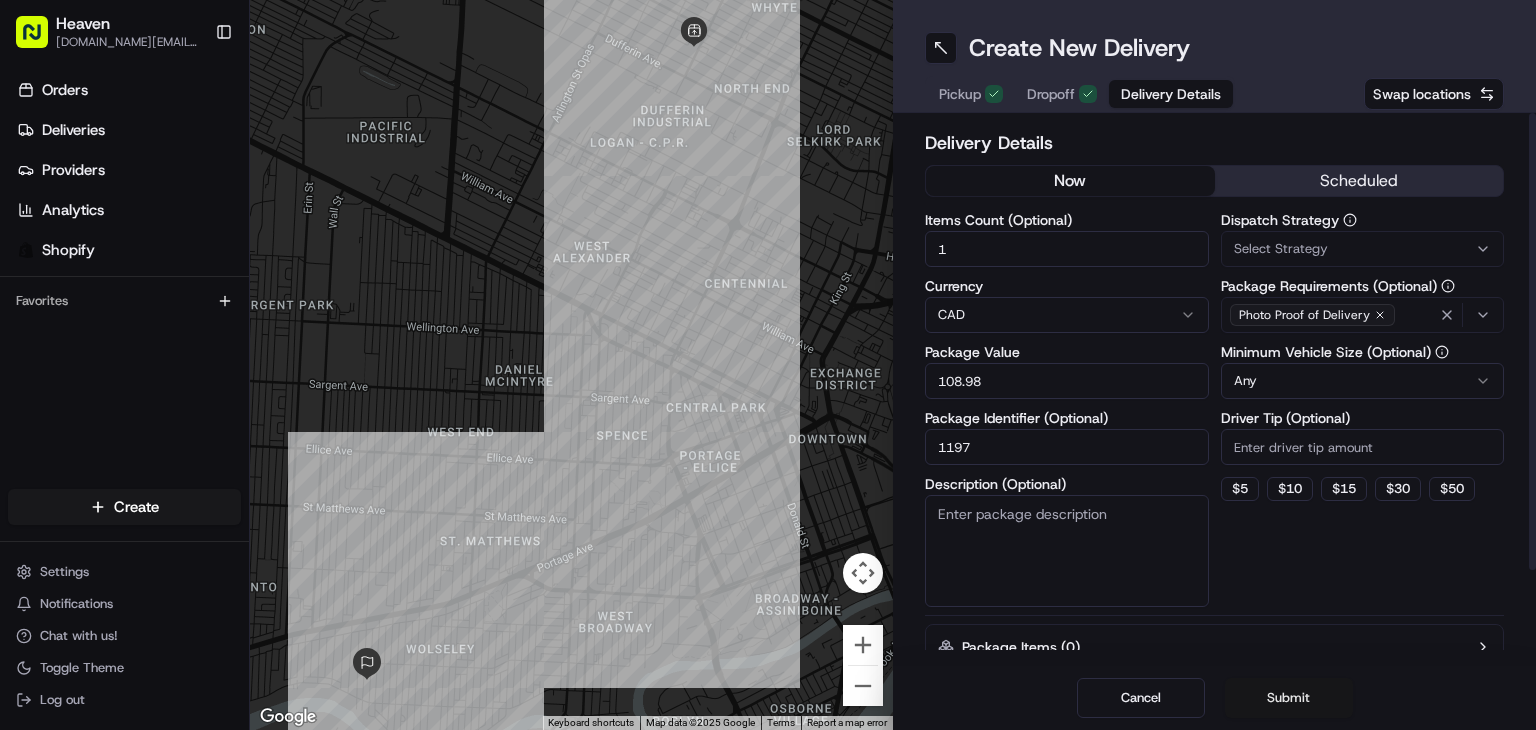 type on "1197" 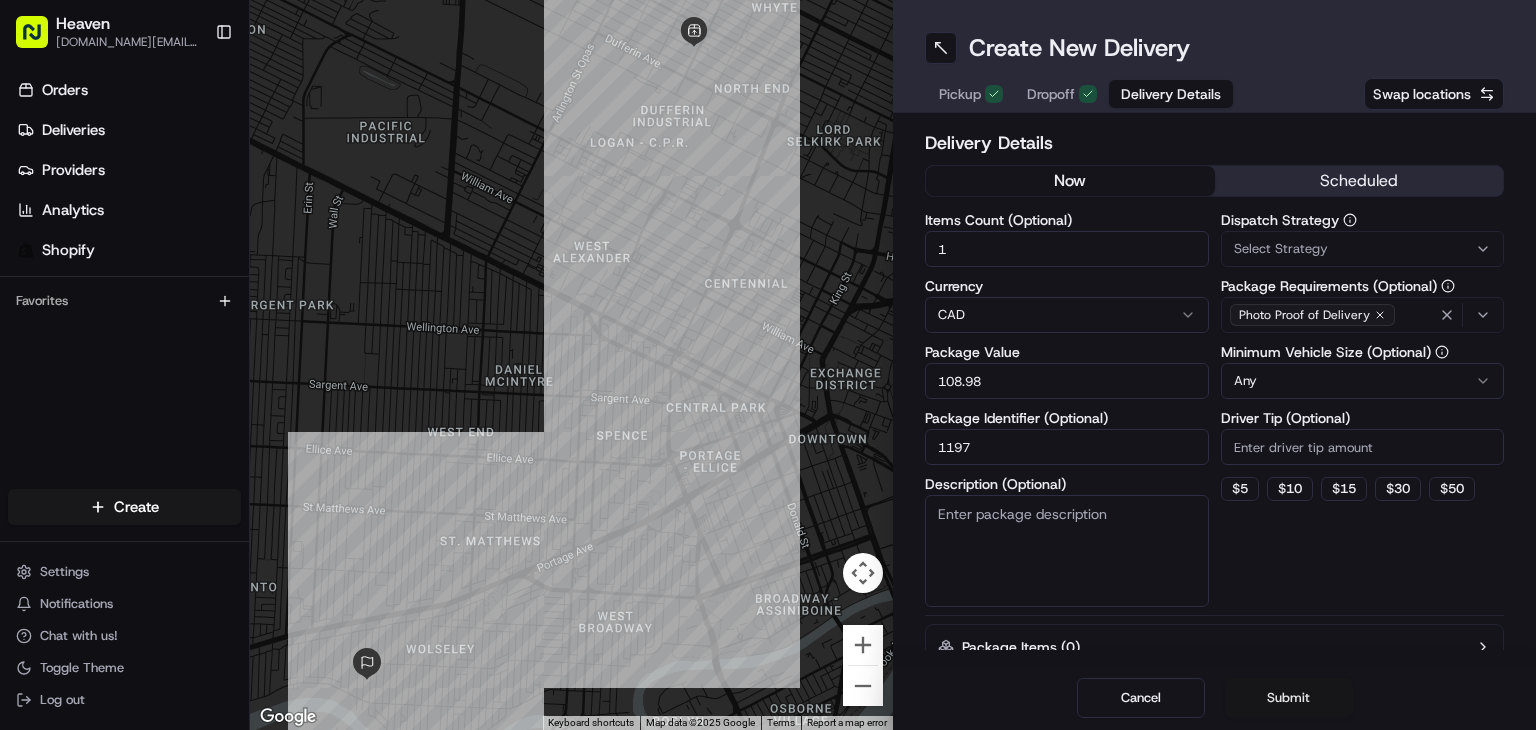 click on "Submit" at bounding box center [1289, 698] 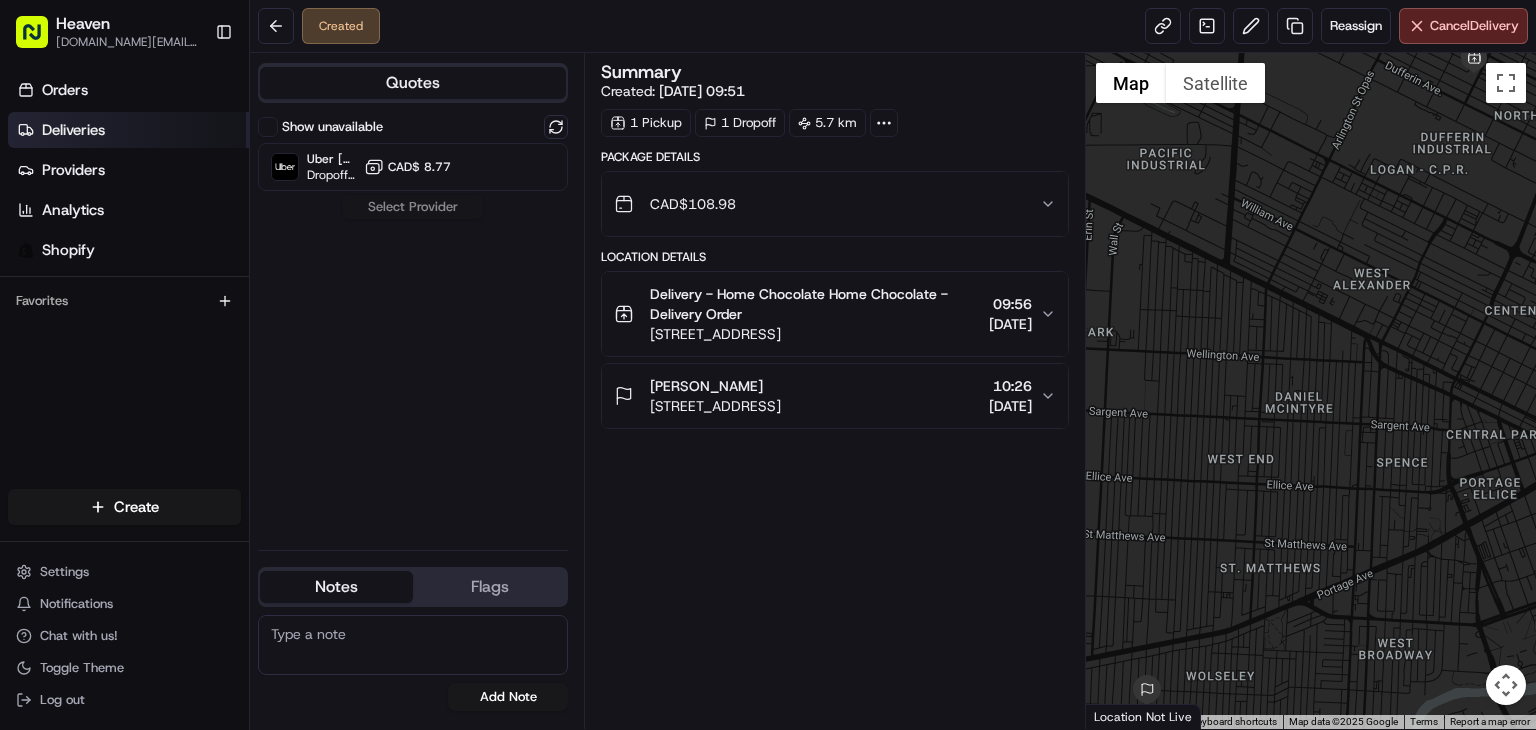 click on "Deliveries" at bounding box center (128, 130) 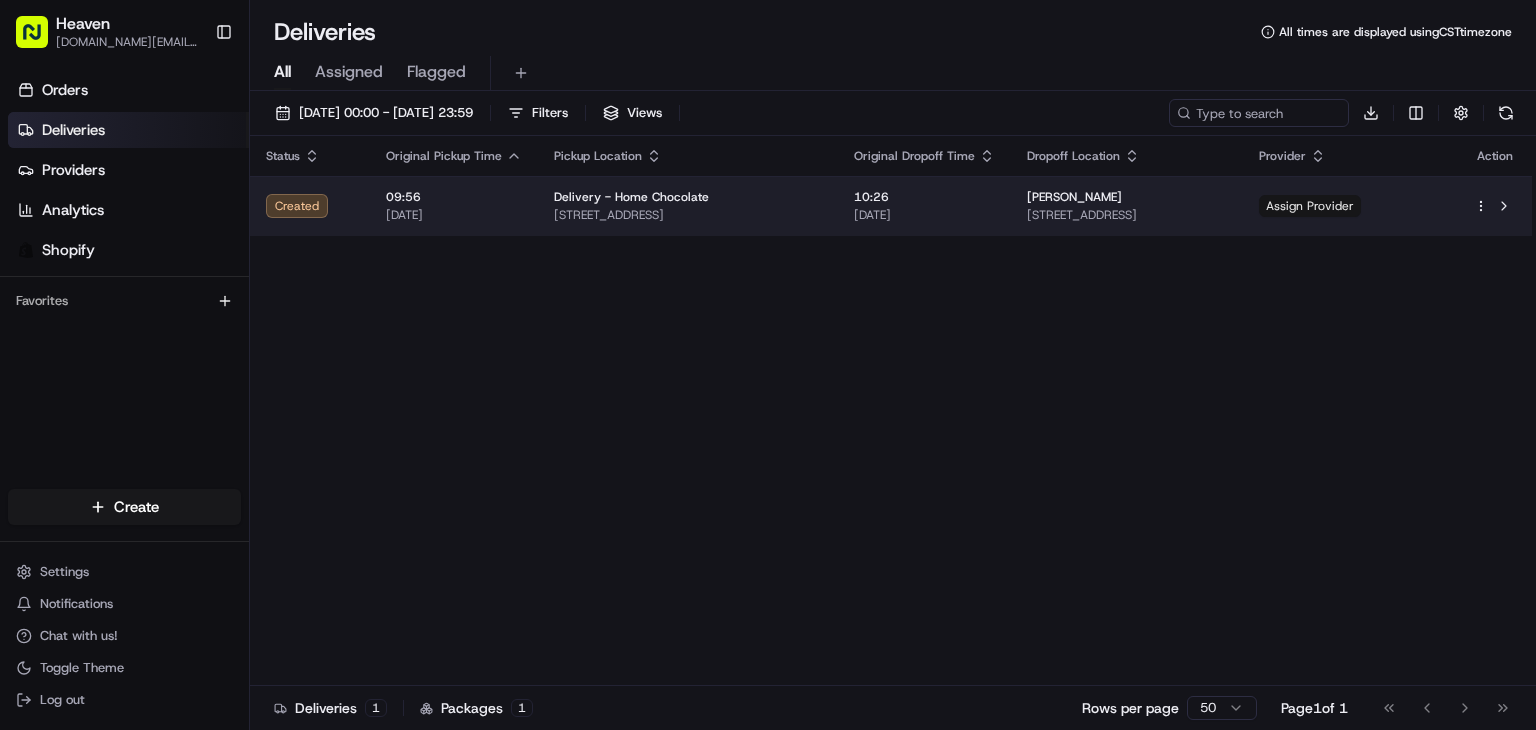 click on "Assign Provider" at bounding box center (1310, 206) 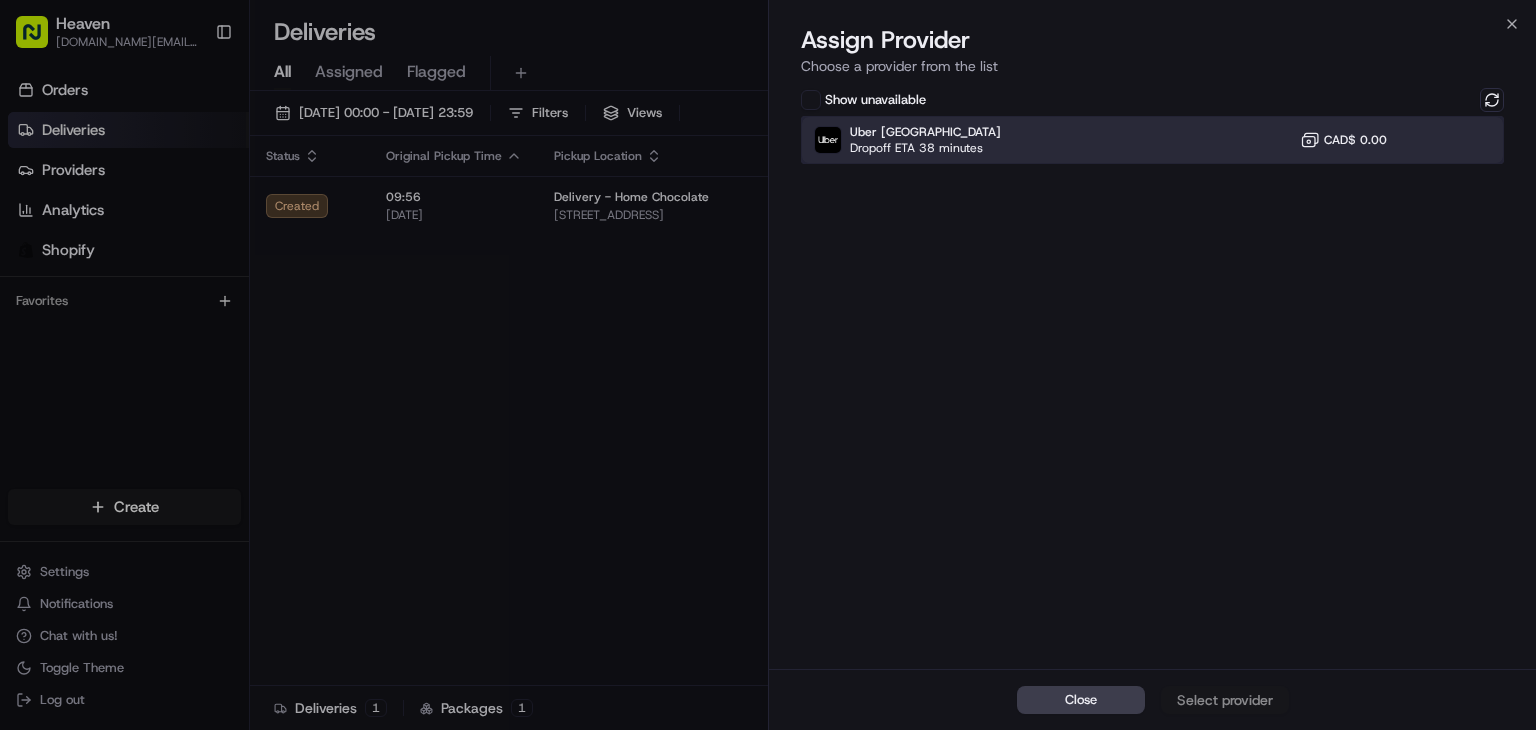click on "Uber Canada Dropoff ETA   38 minutes CAD$   0.00" at bounding box center [1152, 140] 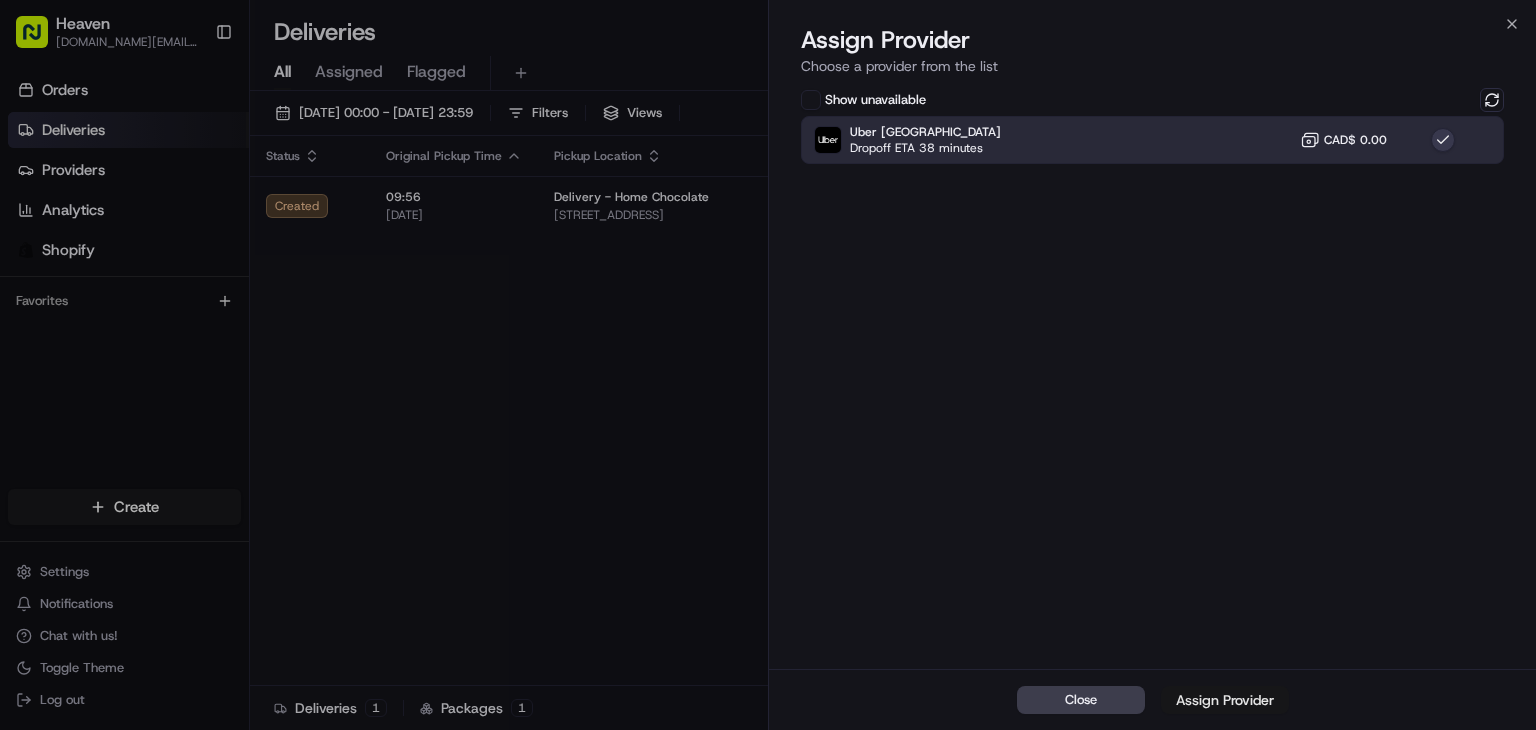 click on "Assign Provider" at bounding box center (1225, 700) 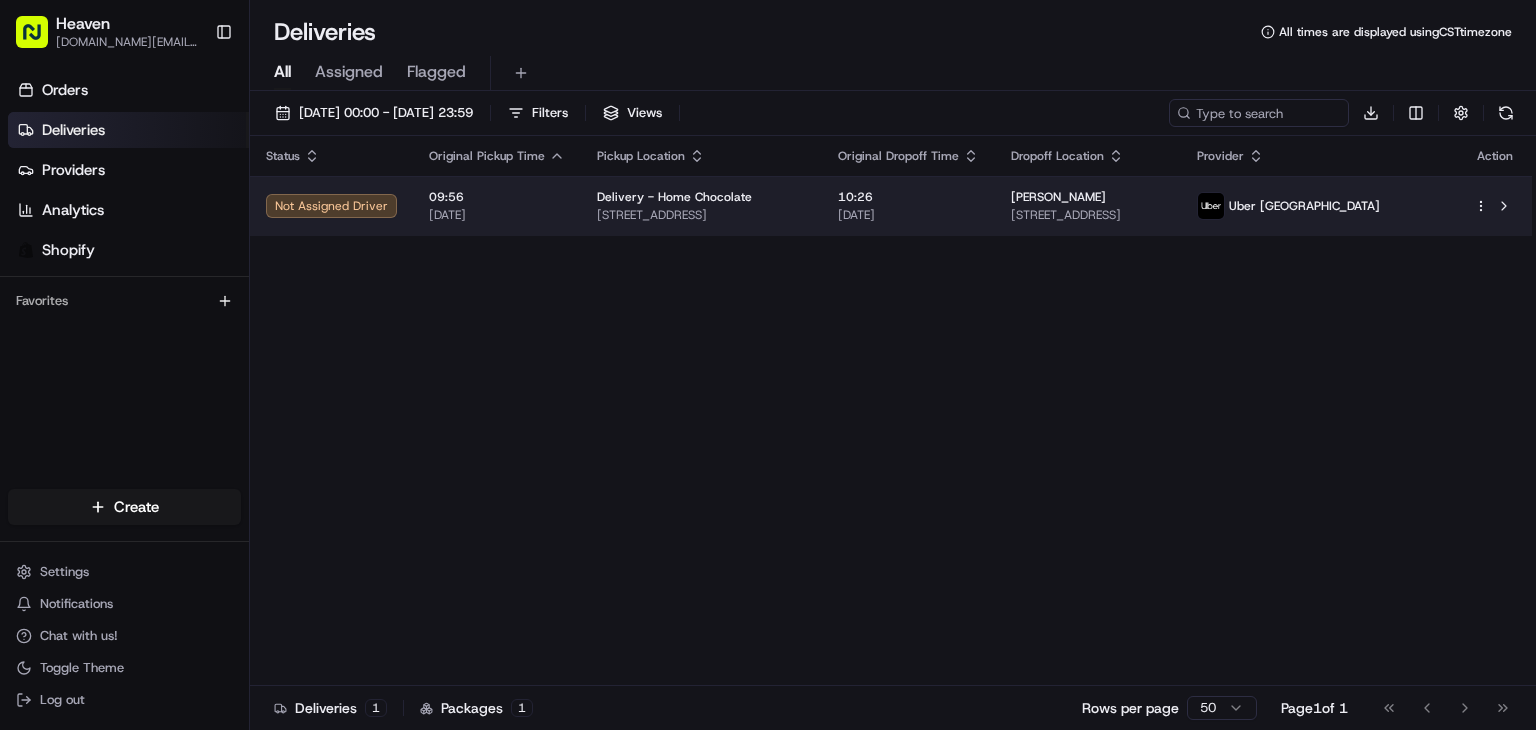 click on "10:26 [DATE]" at bounding box center [908, 206] 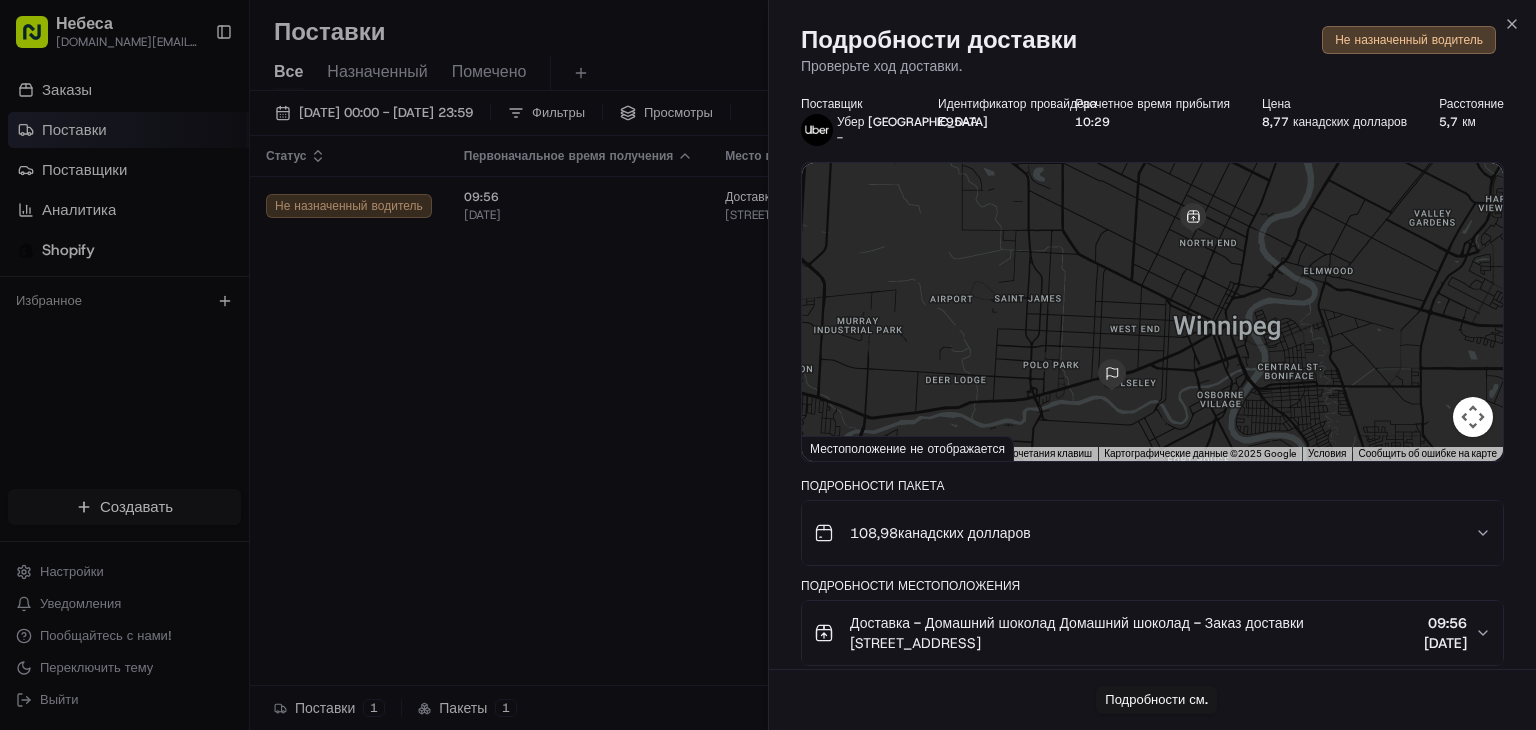 click on "Поставщик Убер [GEOGRAPHIC_DATA] - Идентификатор провайдера Е95АА Расчетное время прибытия 10:29 Цена 8,77 канадских долларов Расстояние 5,7 км ← Двигаться влево → Двигайтесь вправо ↑ Двигаться вверх ↓ Двигаться вниз + Увеличить - Уменьшить масштаб Home Прыжок влево на 75% End Перейти вправо на 75% Page Up Подпрыгните на 75% Page Down Спрыгнуть на 75% Для навигации используйте клавиши со стрелками. Сочетания клавиш Картографические данные Картографические данные ©2025 Google Картографические данные ©2025 Google 1 км  Условия Сообщить об ошибке на карте Местоположение не отображается 108,98  09:56" at bounding box center [1152, 491] 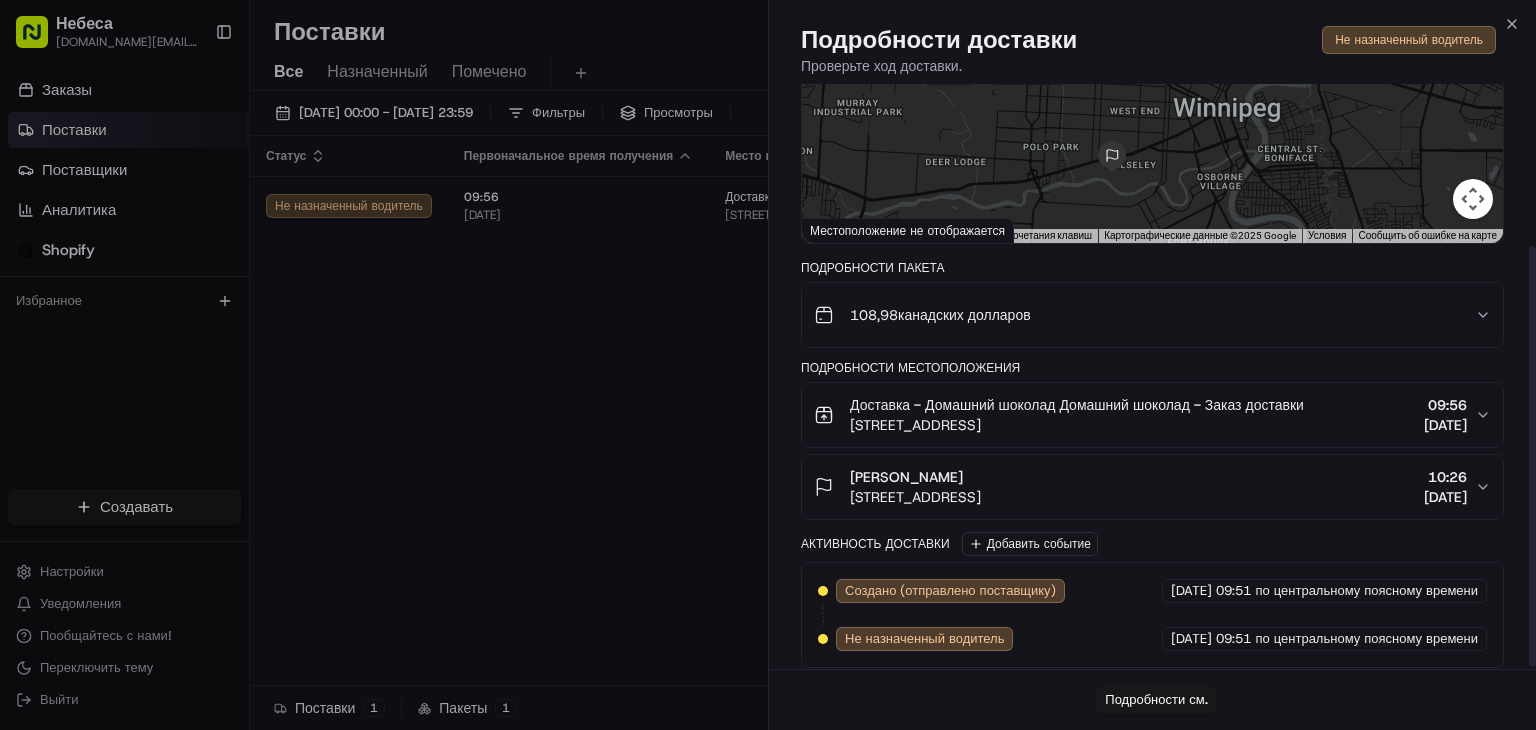 scroll, scrollTop: 227, scrollLeft: 0, axis: vertical 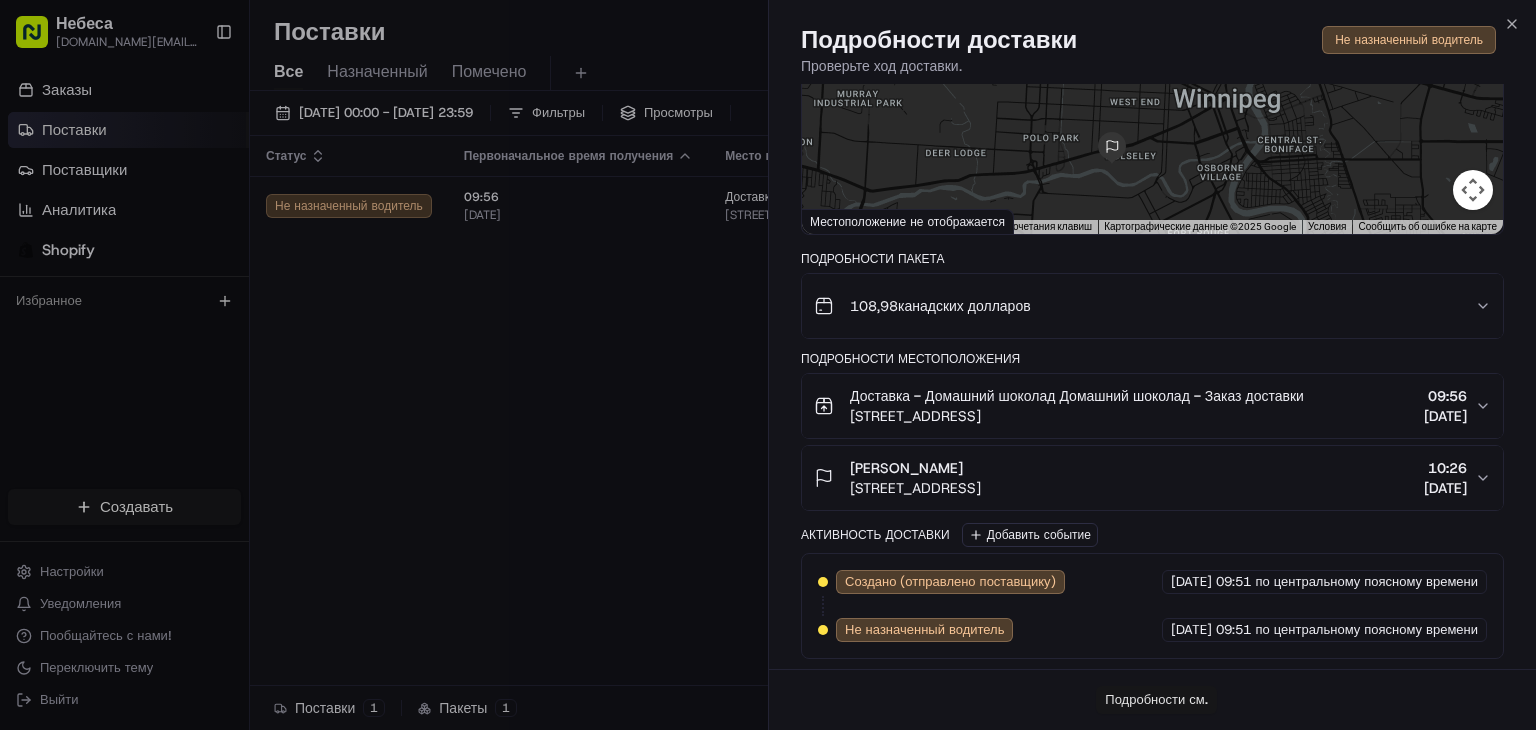 click on "Подробности см." at bounding box center [1156, 699] 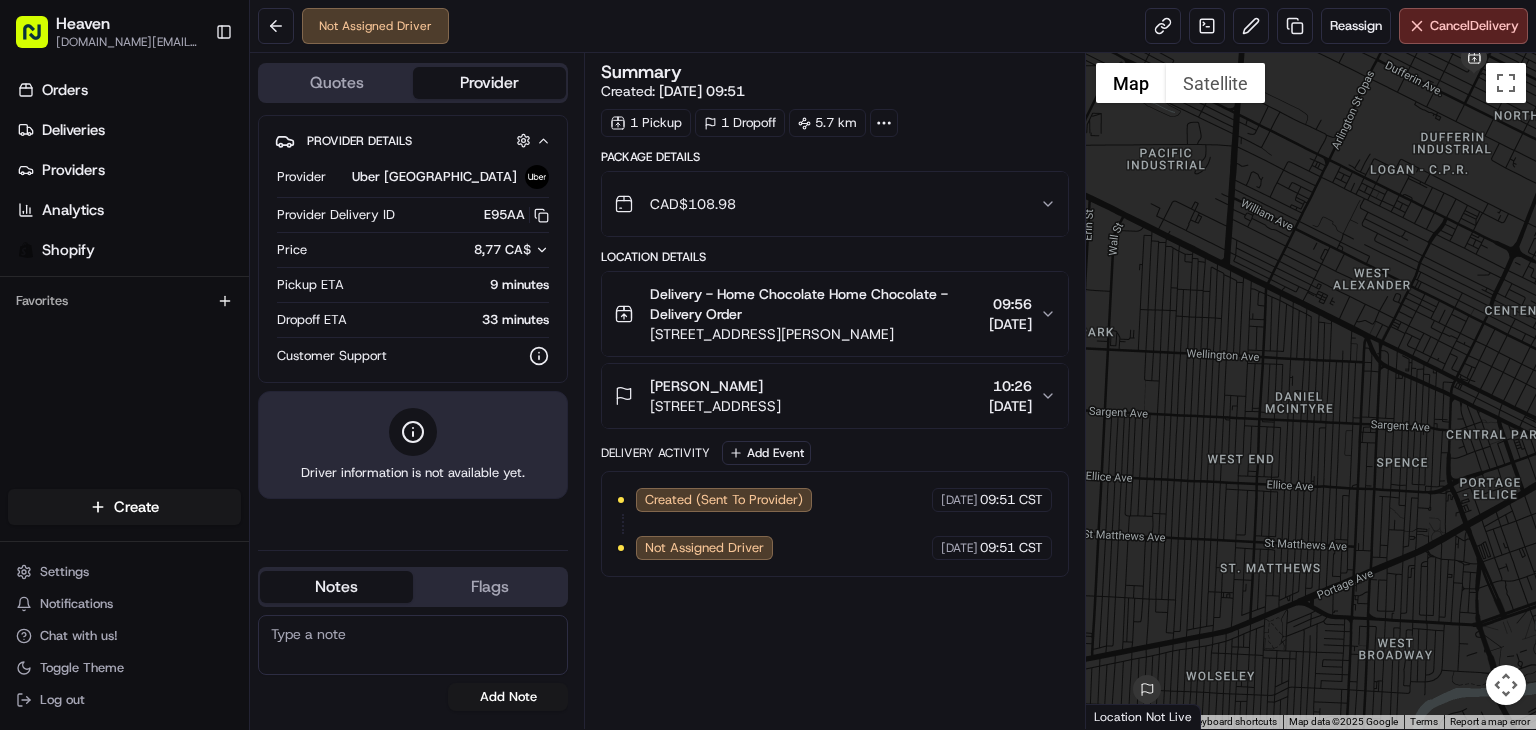 scroll, scrollTop: 0, scrollLeft: 0, axis: both 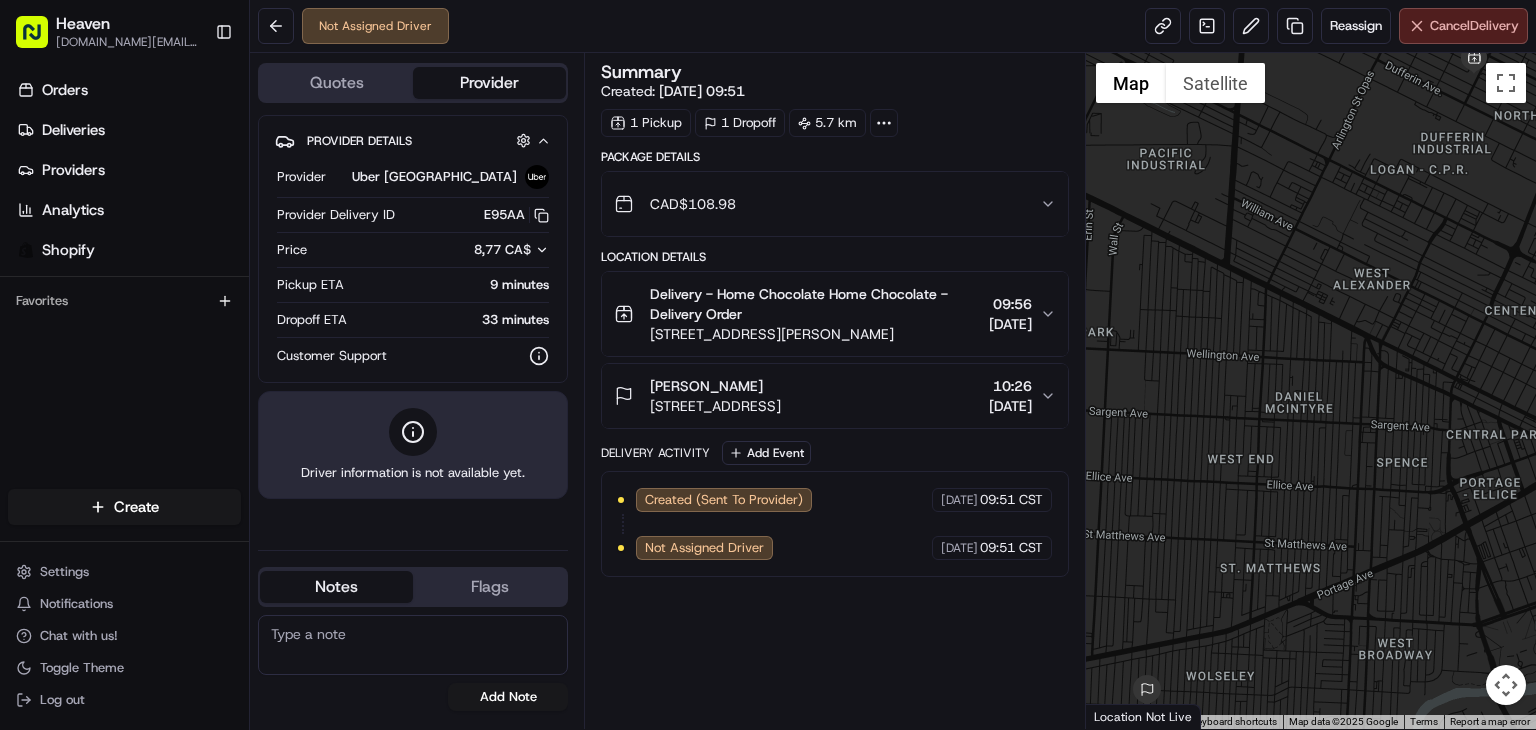 click on "Cancel  Delivery" at bounding box center [1474, 26] 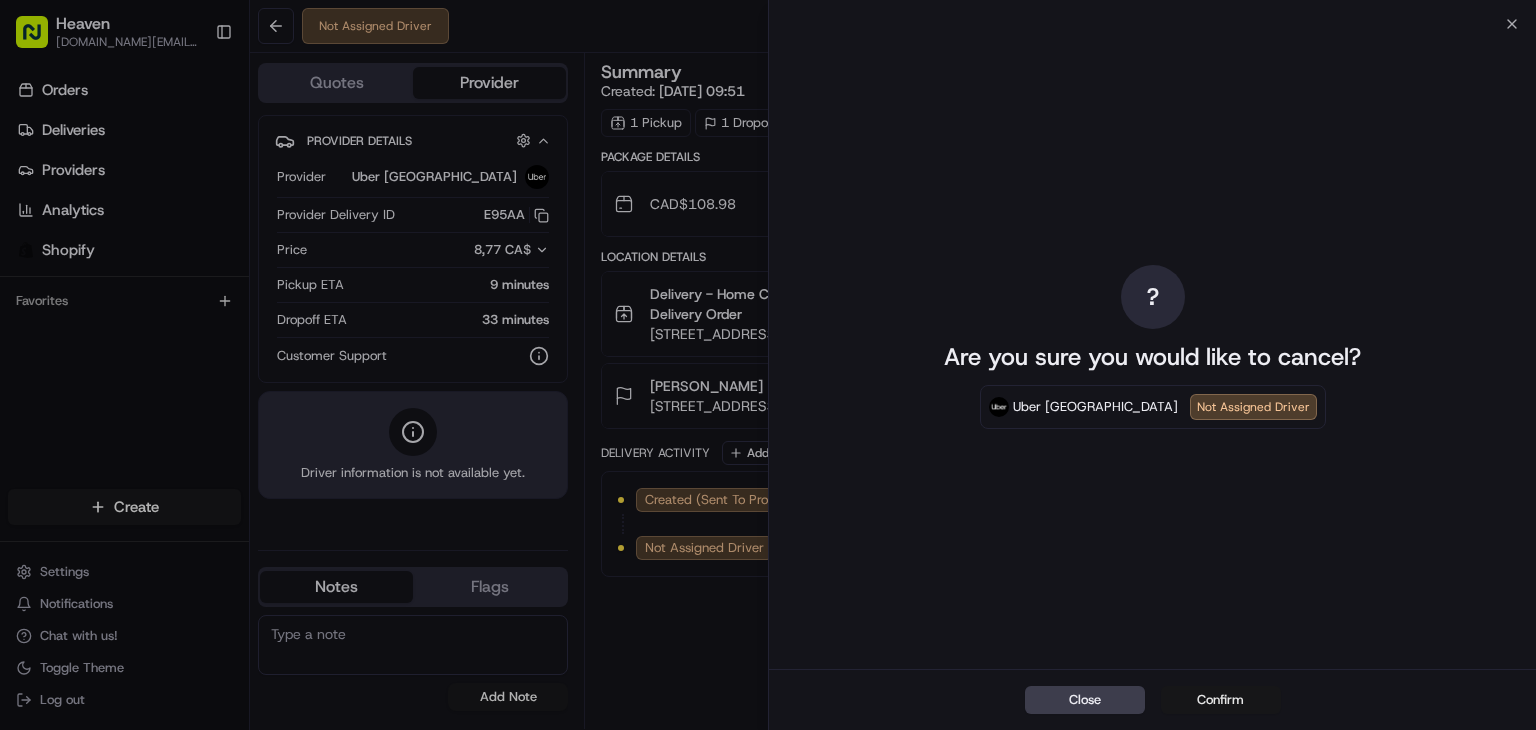 click on "Confirm" at bounding box center [1221, 700] 